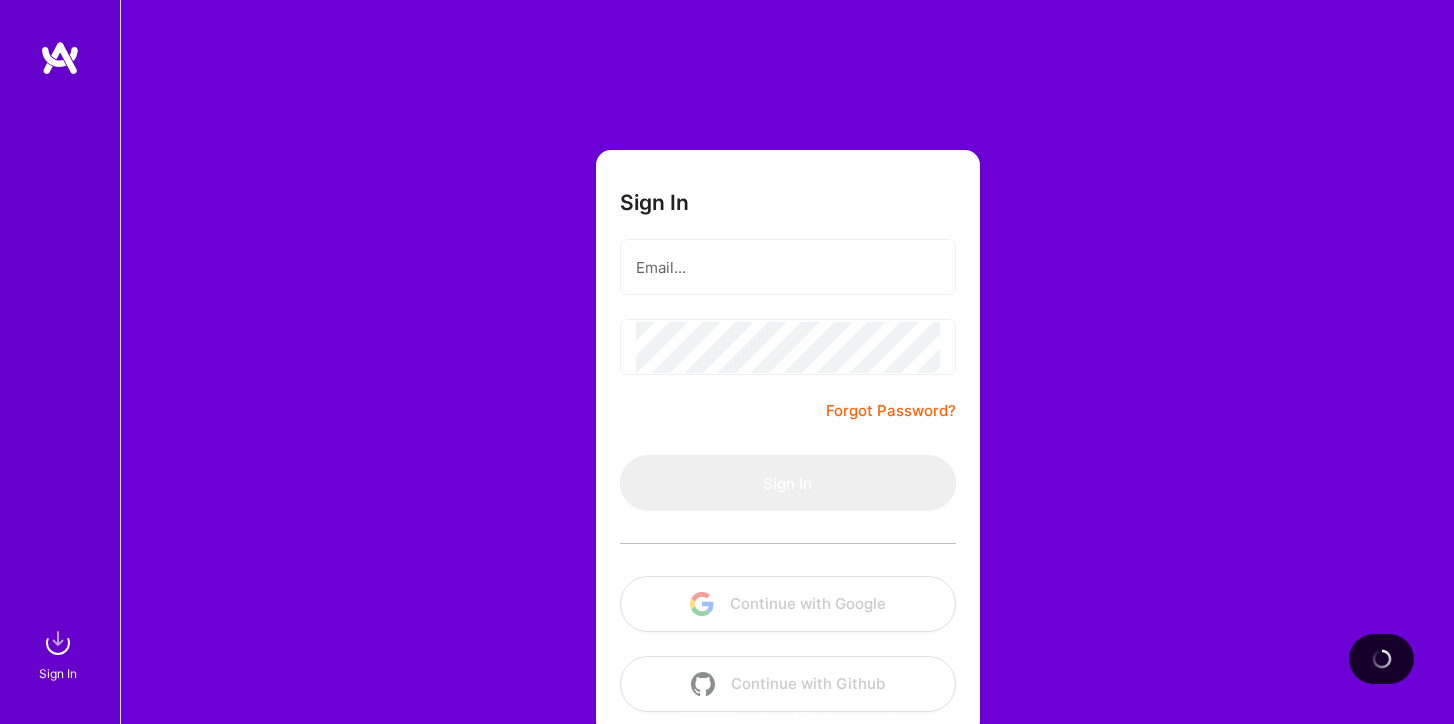 scroll, scrollTop: 0, scrollLeft: 0, axis: both 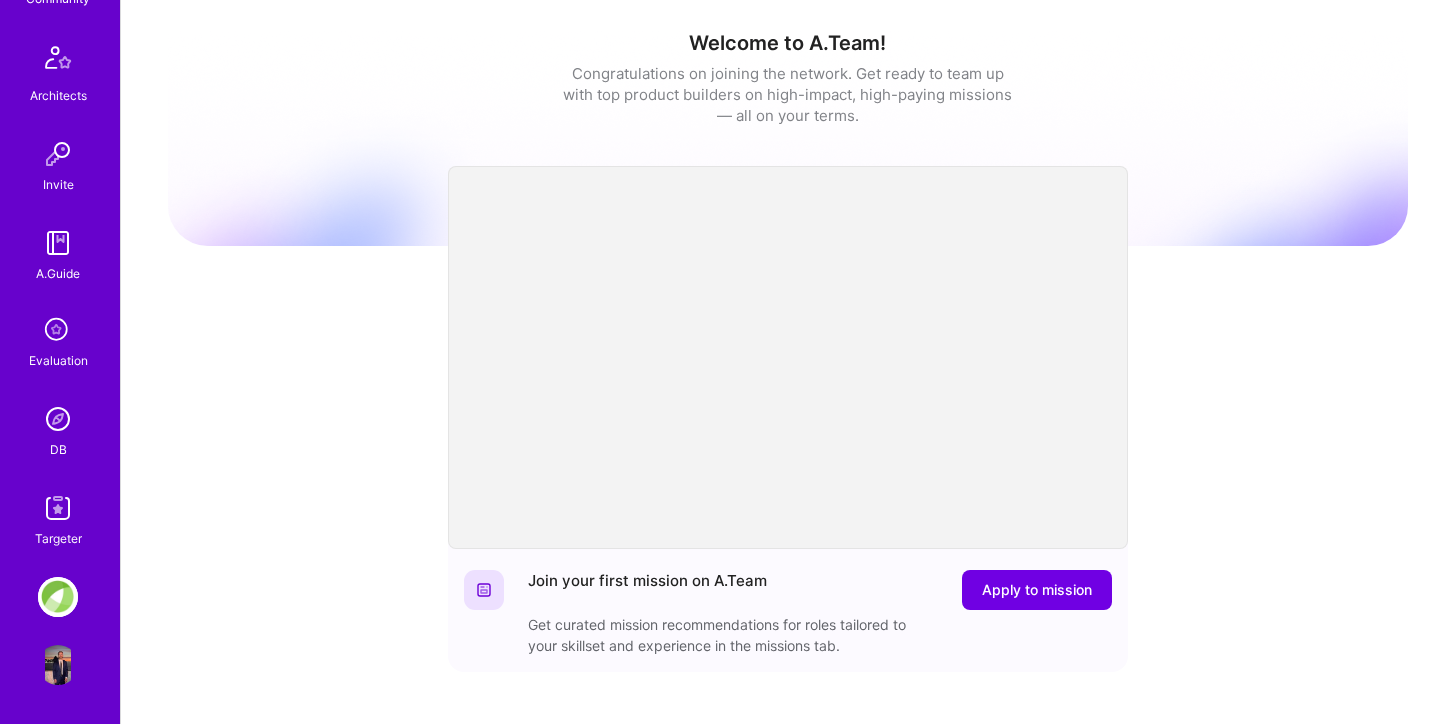 click at bounding box center [58, 508] 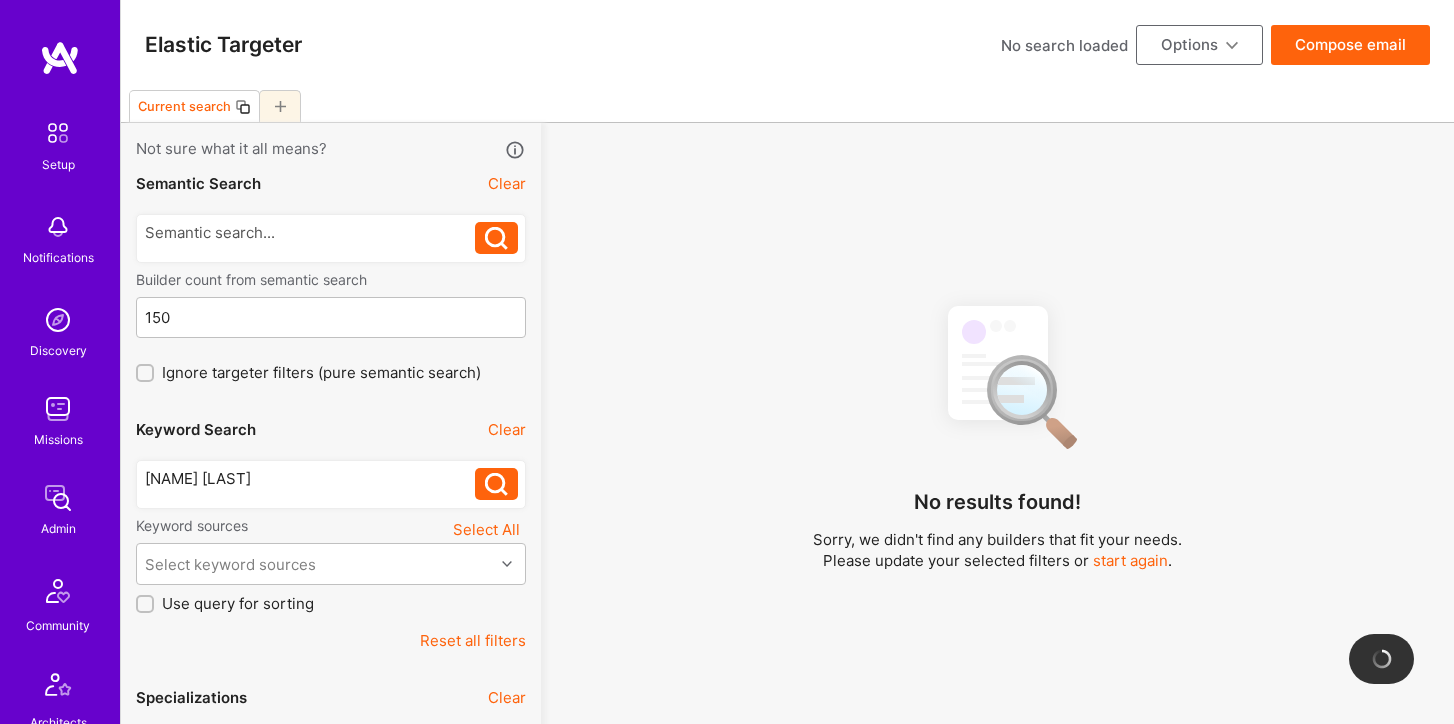click on "Clear" at bounding box center (507, 429) 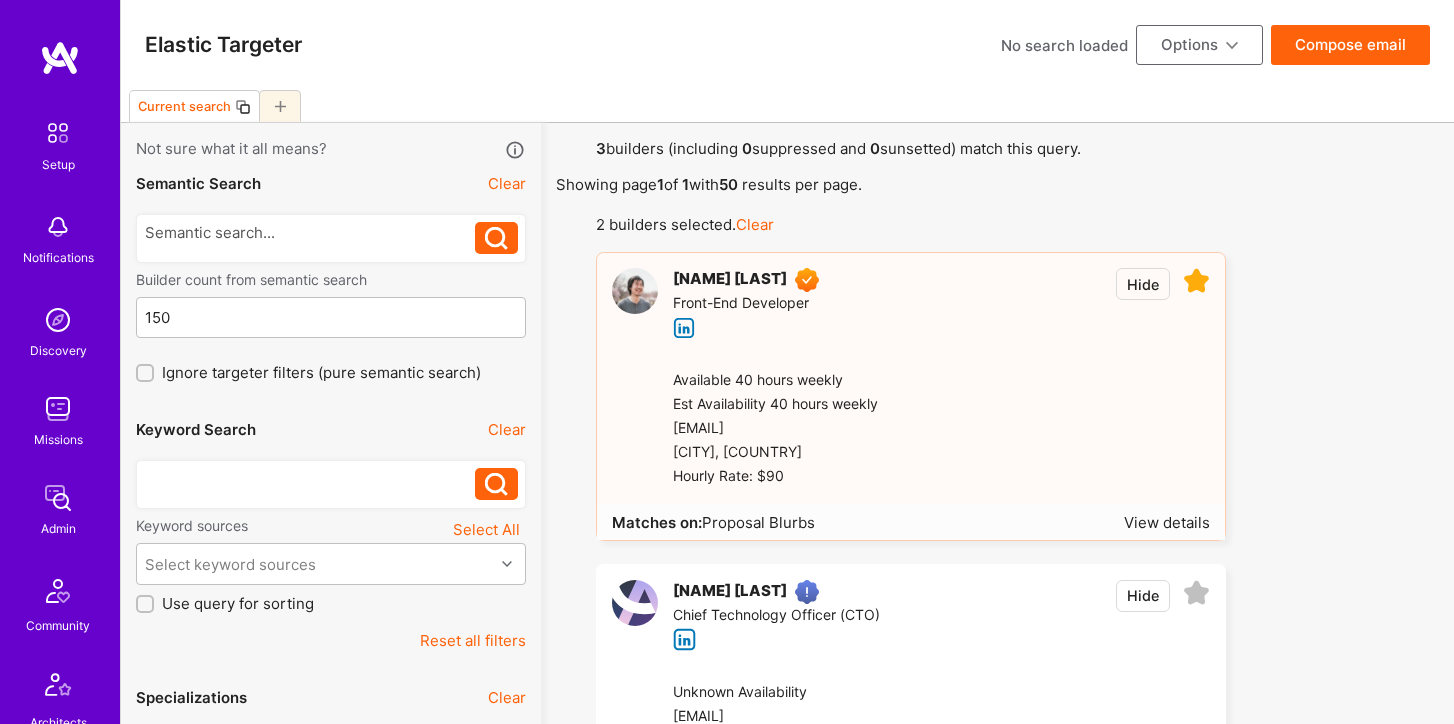 type 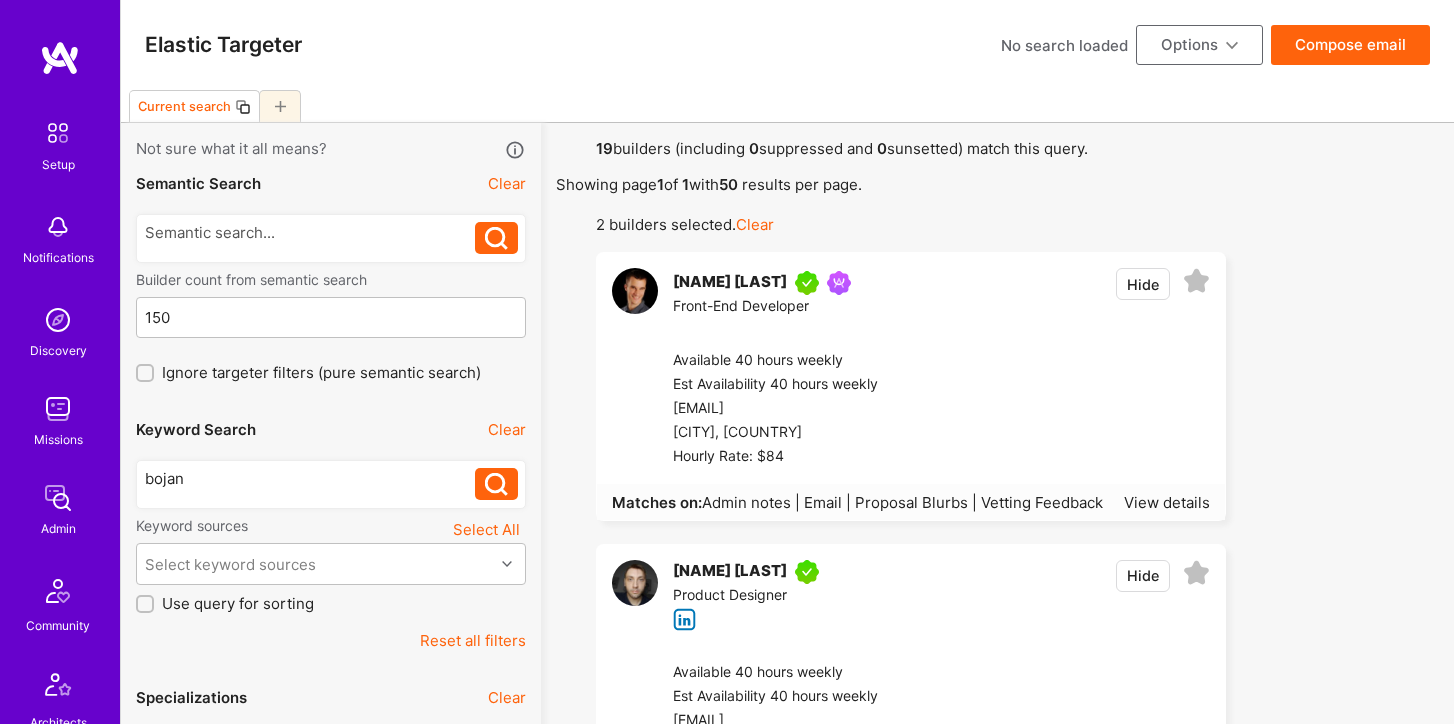 click at bounding box center (1196, 281) 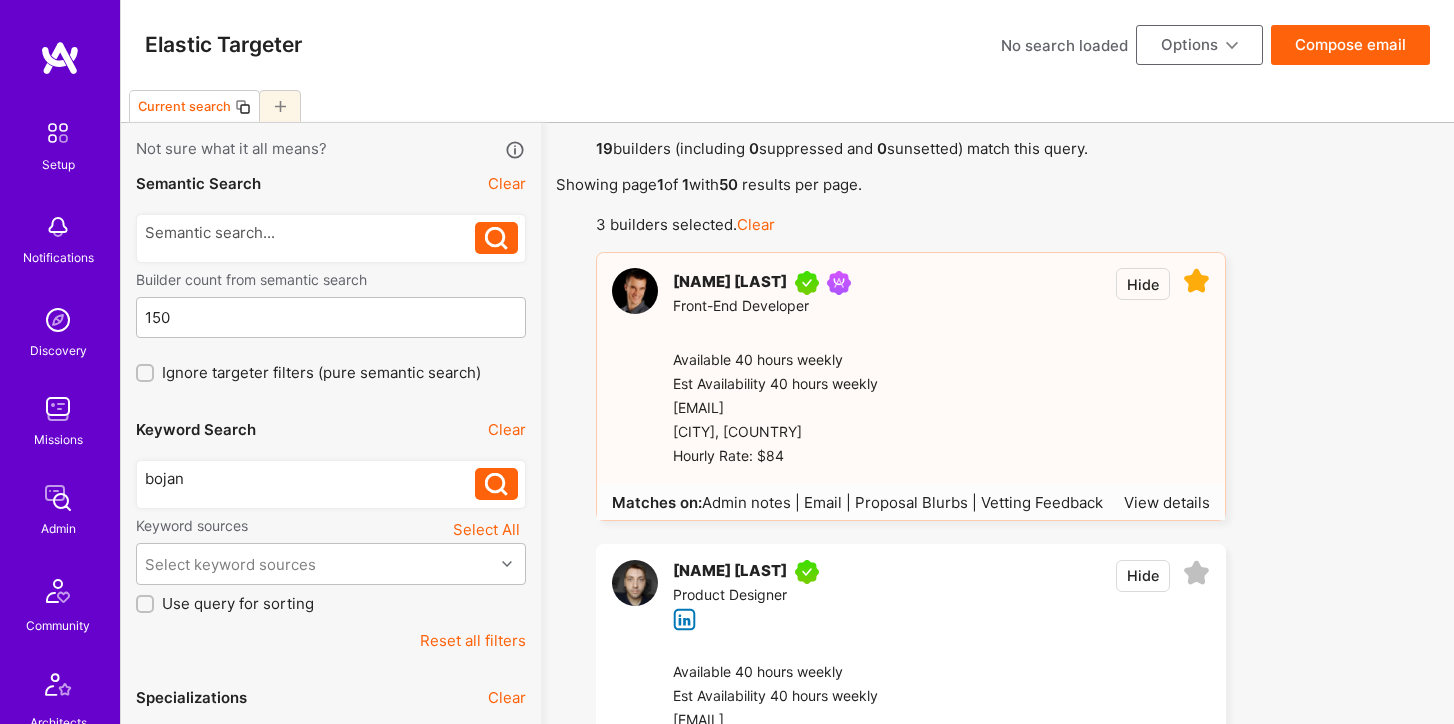 click on "Options" at bounding box center (1199, 45) 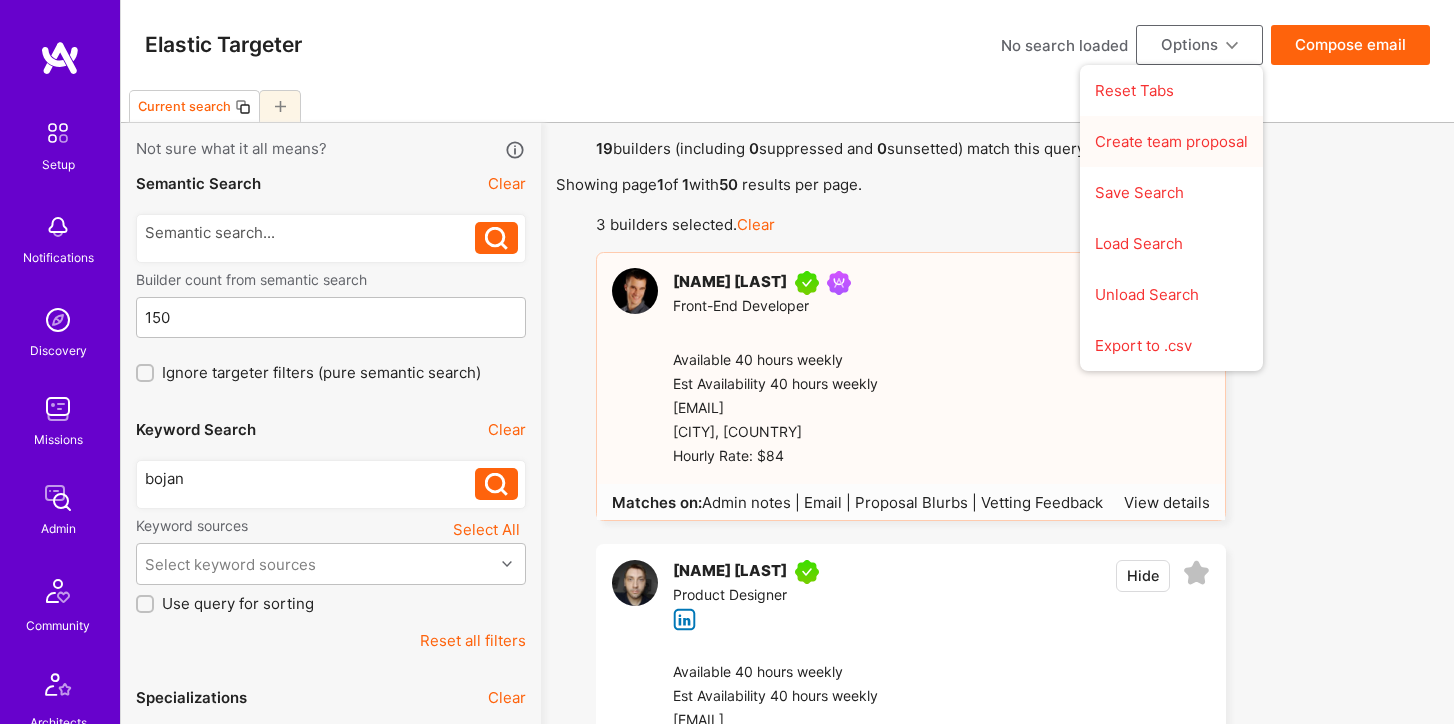 click on "Create team proposal" at bounding box center (1171, 141) 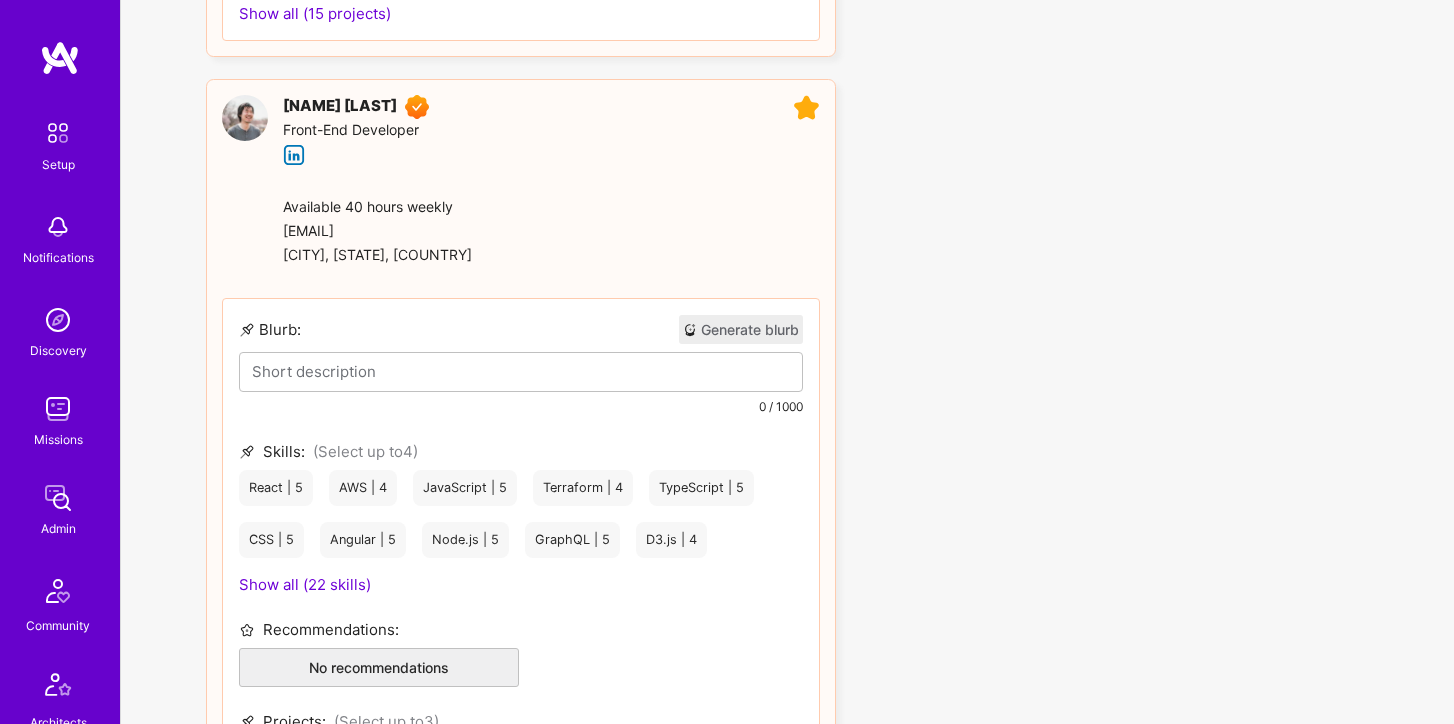 scroll, scrollTop: 1140, scrollLeft: 0, axis: vertical 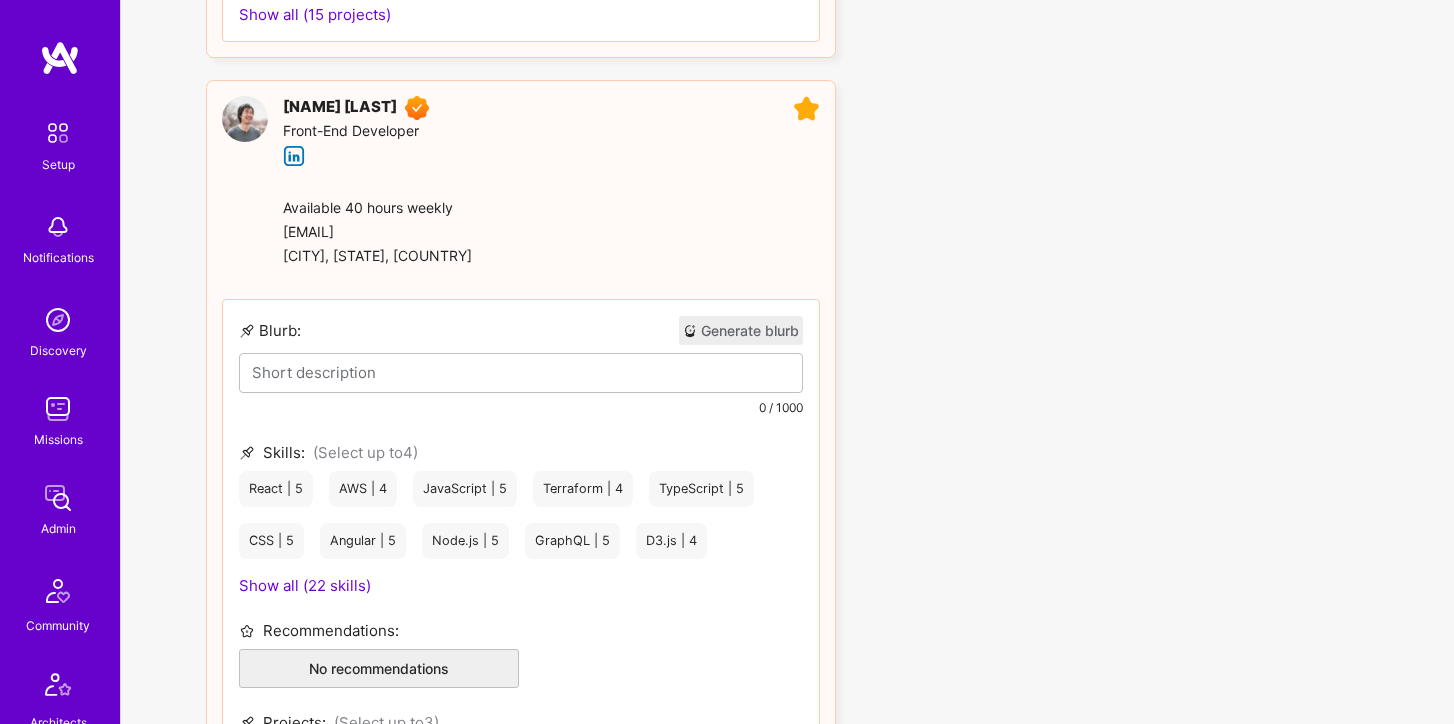 click at bounding box center (806, 109) 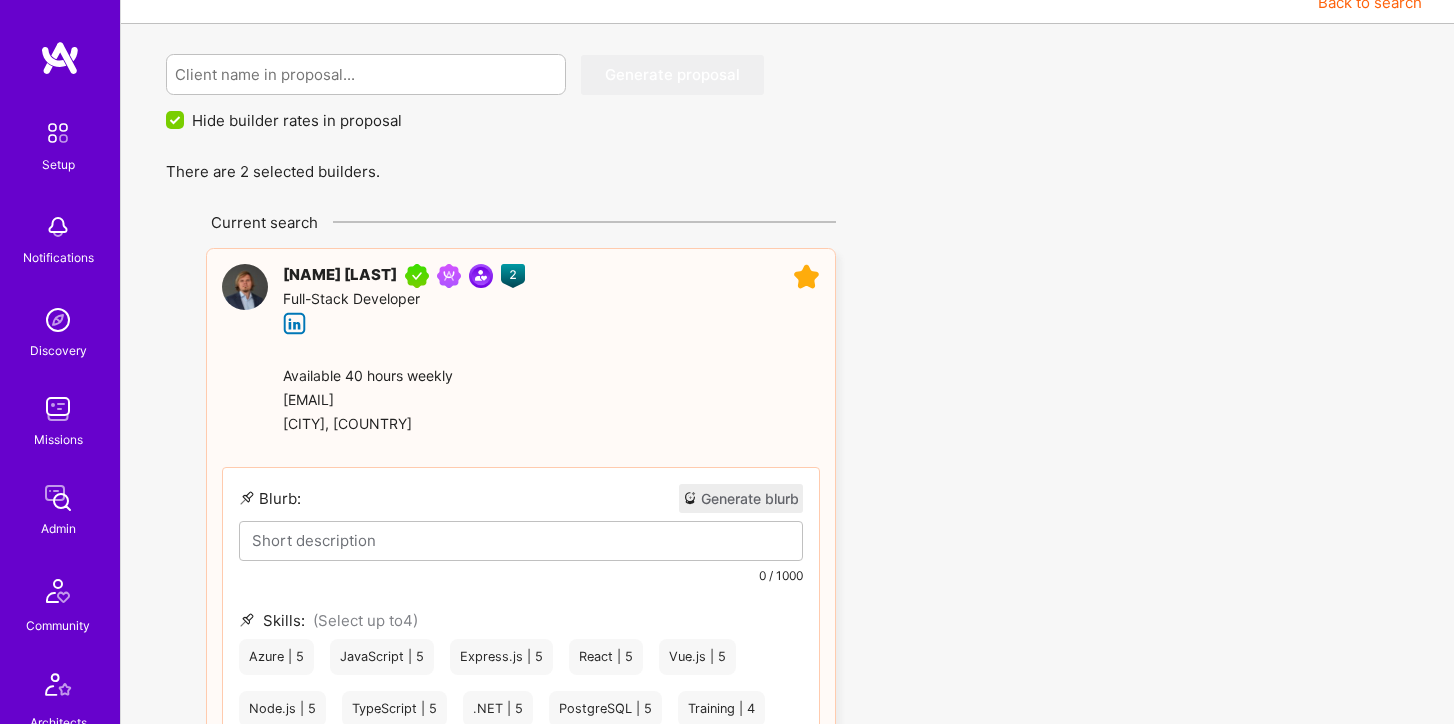 scroll, scrollTop: 132, scrollLeft: 0, axis: vertical 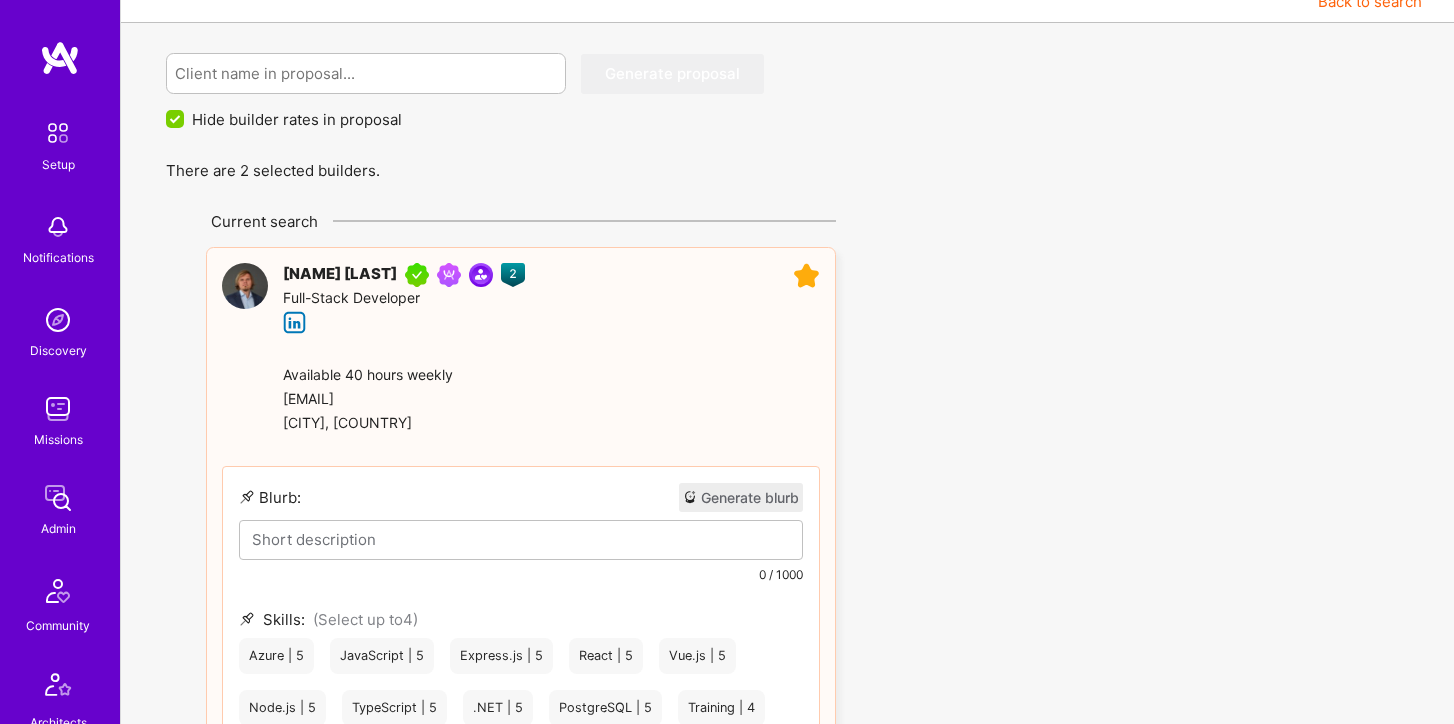click at bounding box center [806, 276] 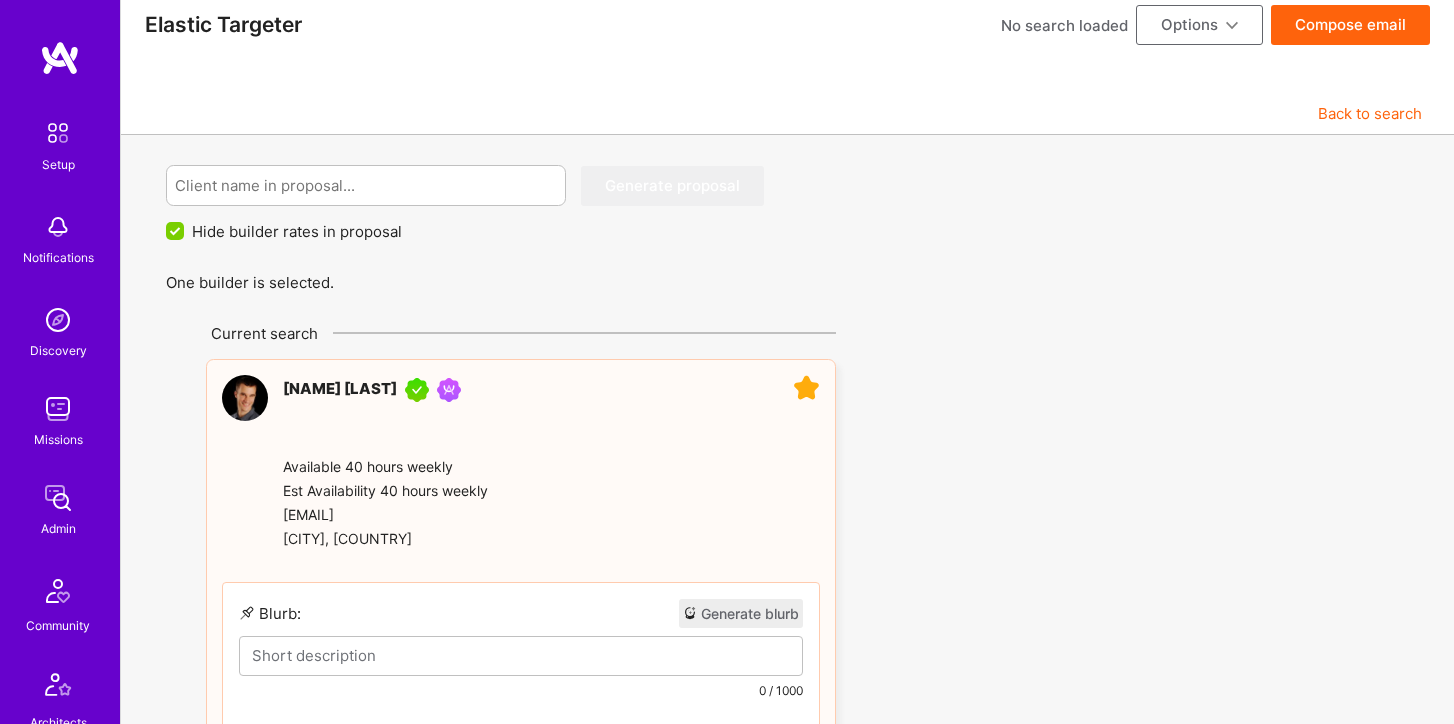 scroll, scrollTop: 0, scrollLeft: 0, axis: both 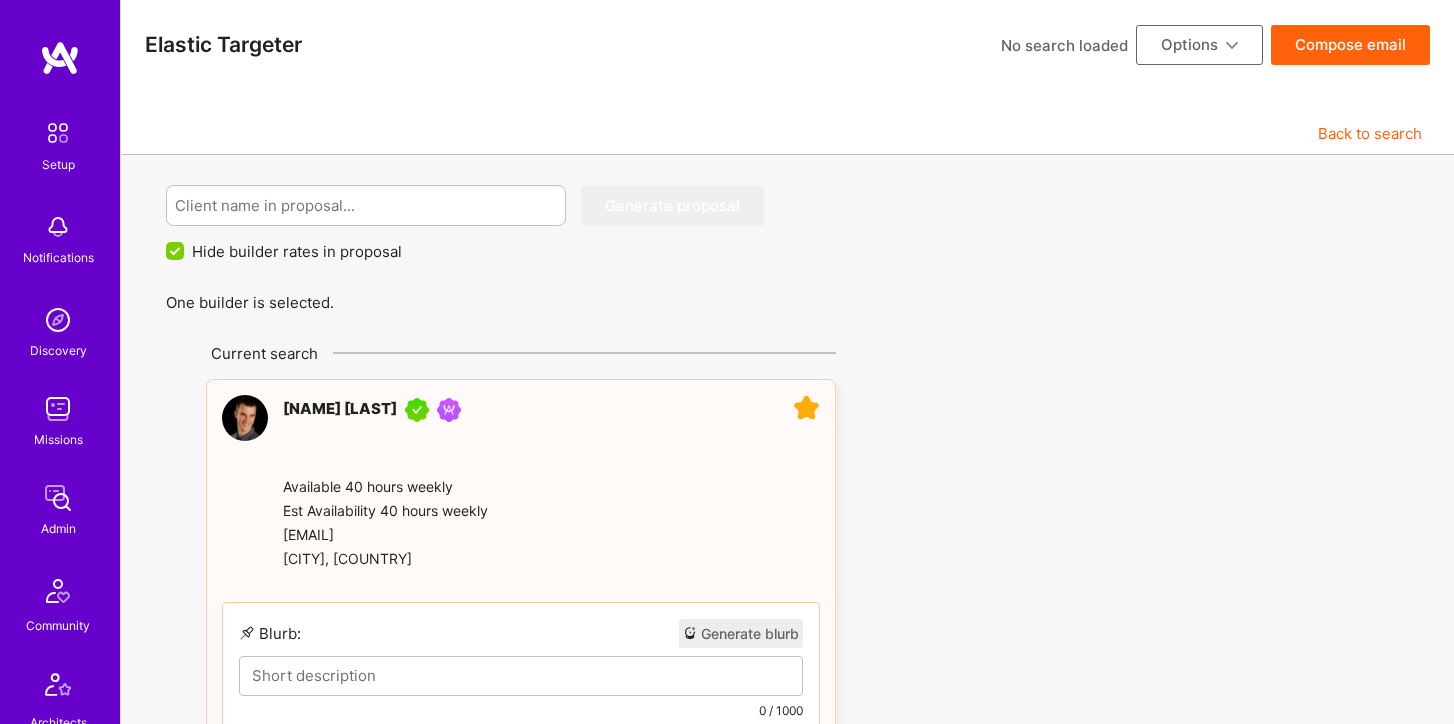 click on "Options" at bounding box center (1199, 45) 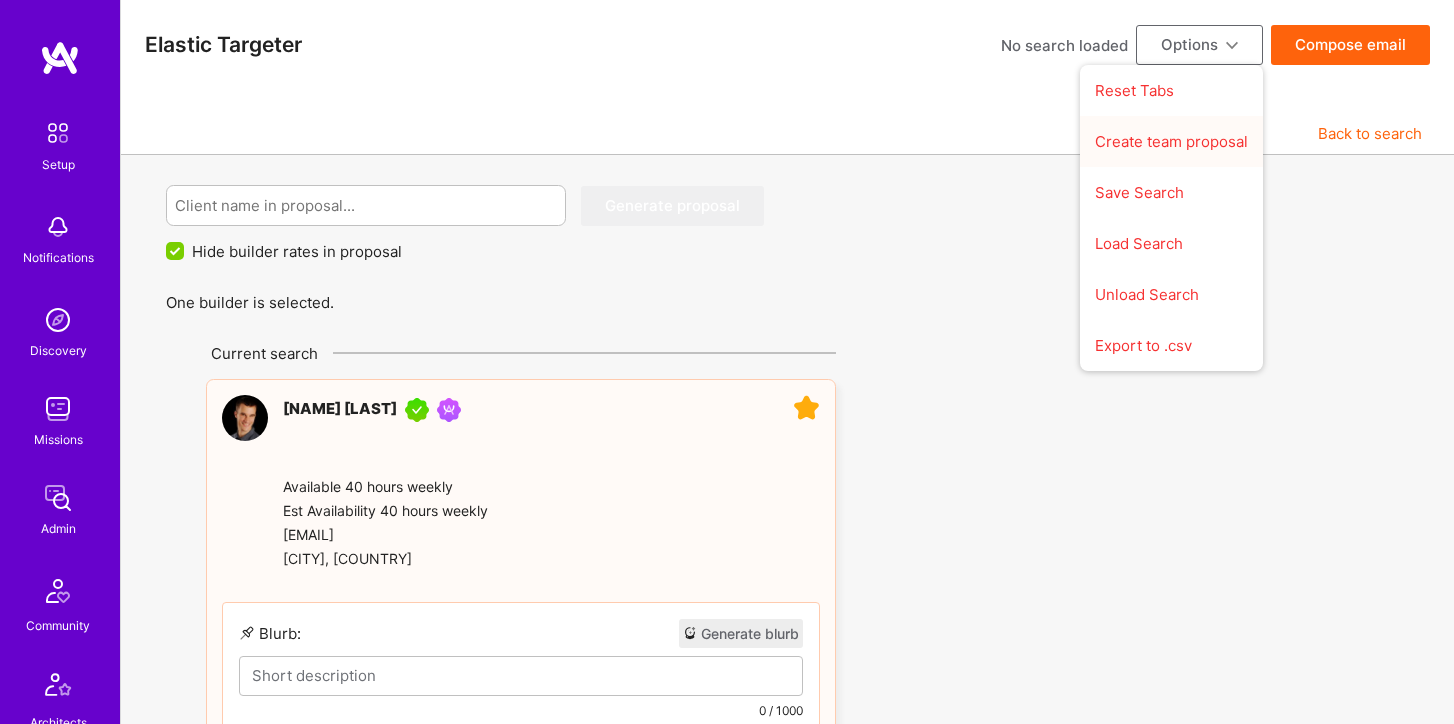 click on "Create team proposal" at bounding box center (1171, 141) 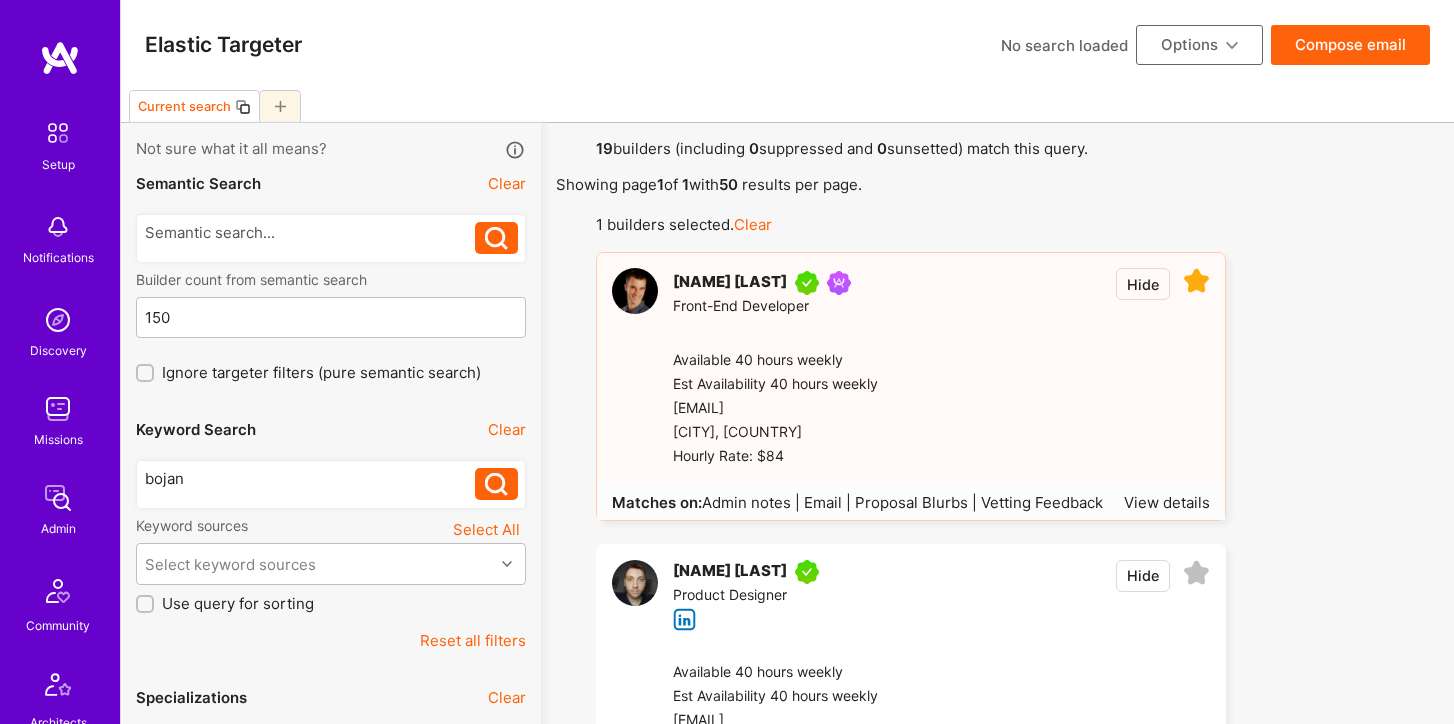 click on "Options" at bounding box center (1199, 45) 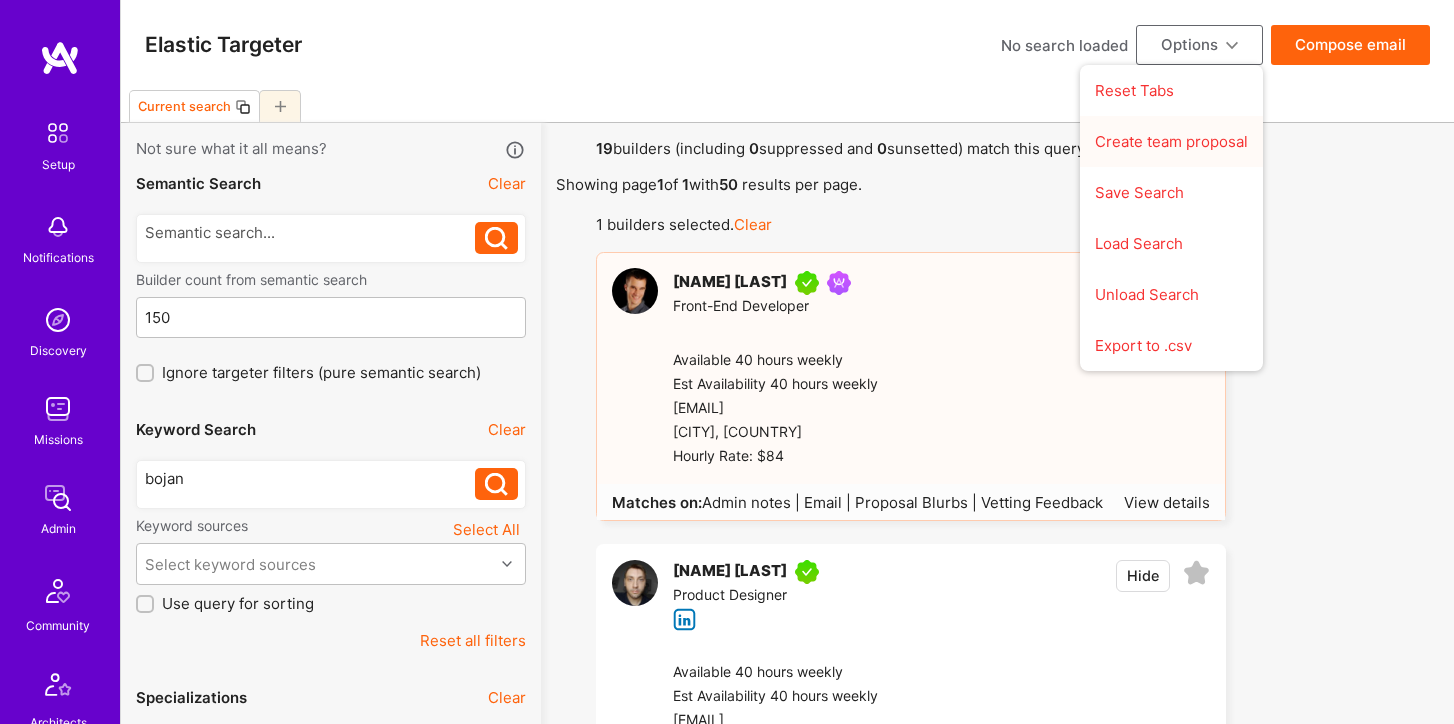 click on "Create team proposal" at bounding box center [1171, 141] 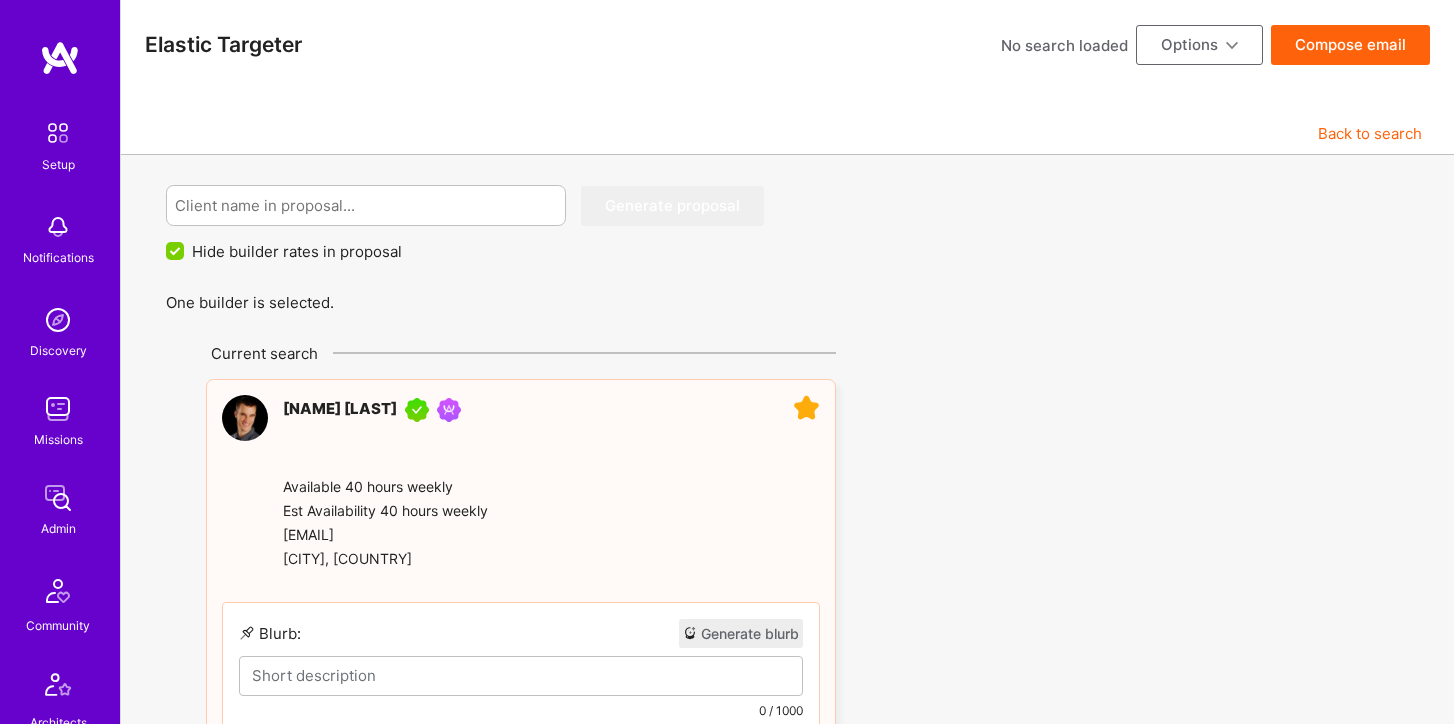 click on "Options" at bounding box center (1199, 45) 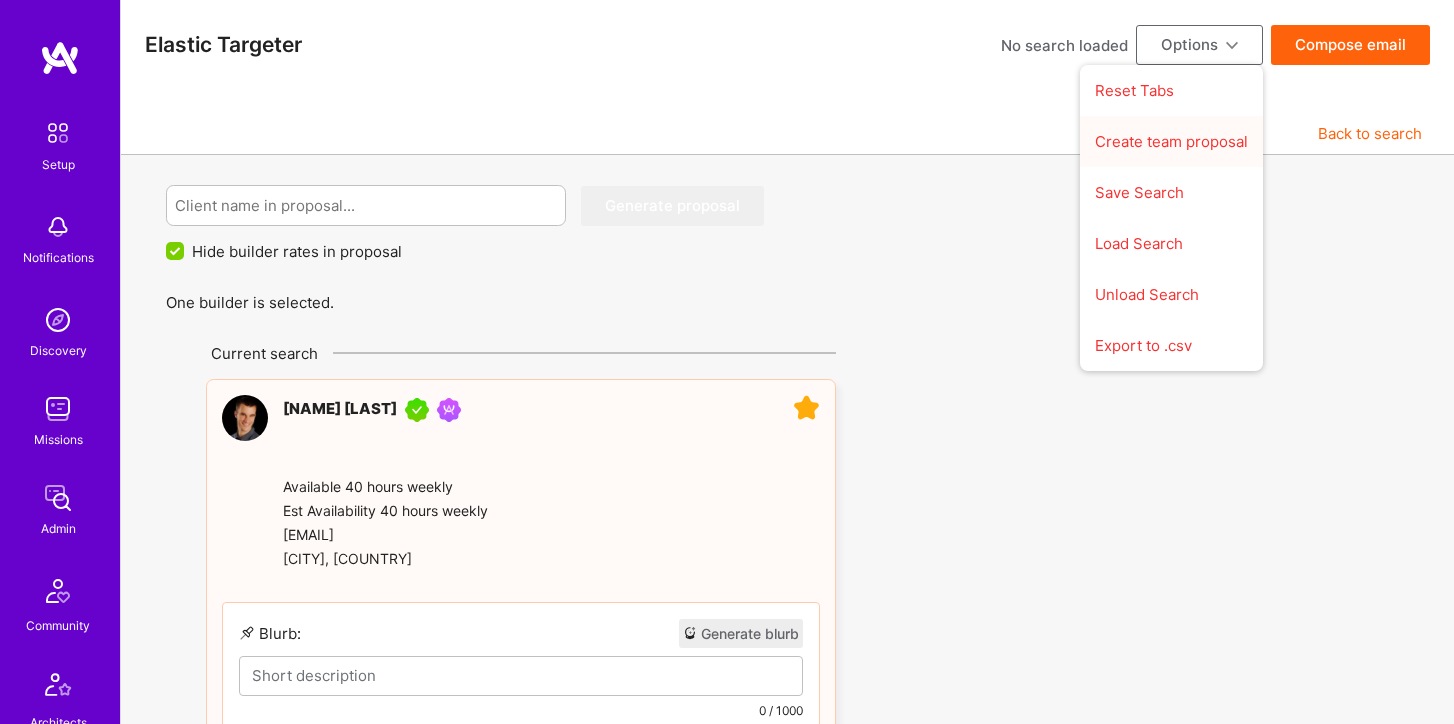 click on "Create team proposal" at bounding box center [1171, 141] 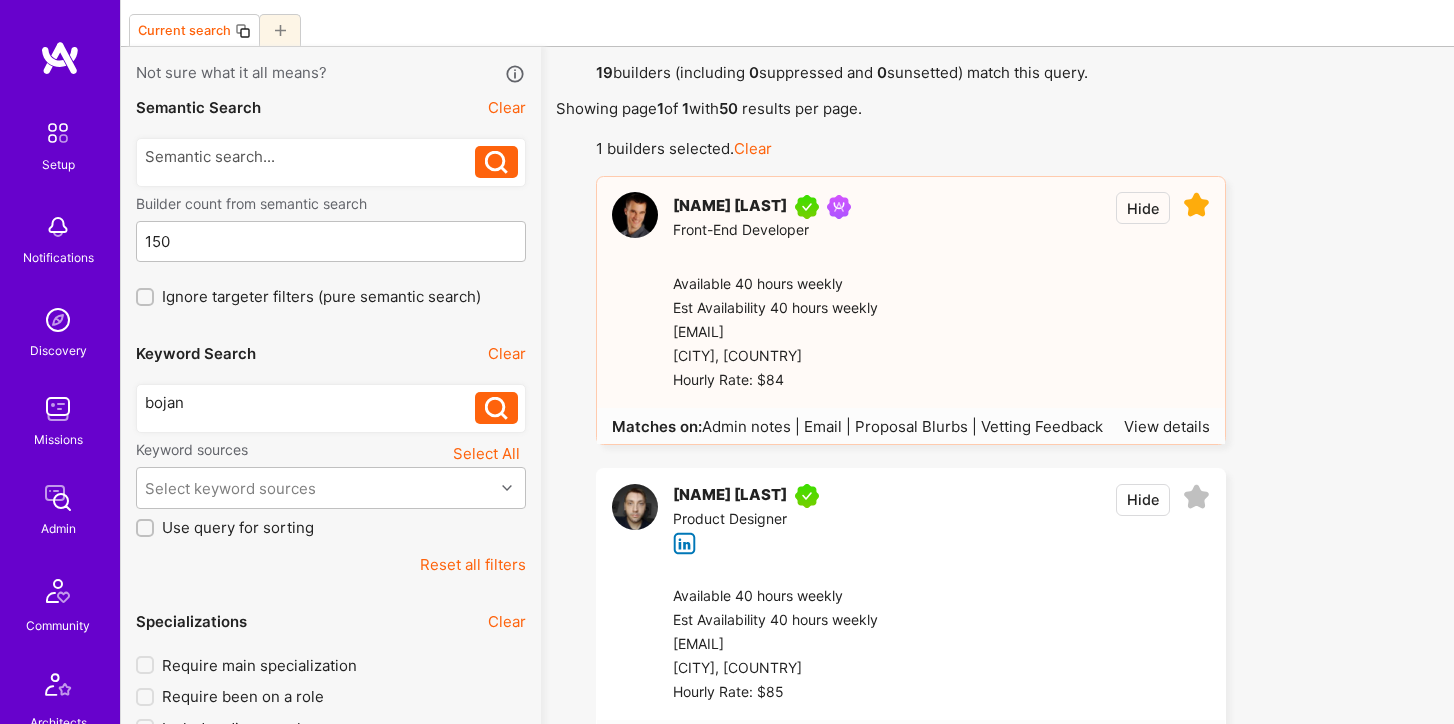 scroll, scrollTop: 0, scrollLeft: 0, axis: both 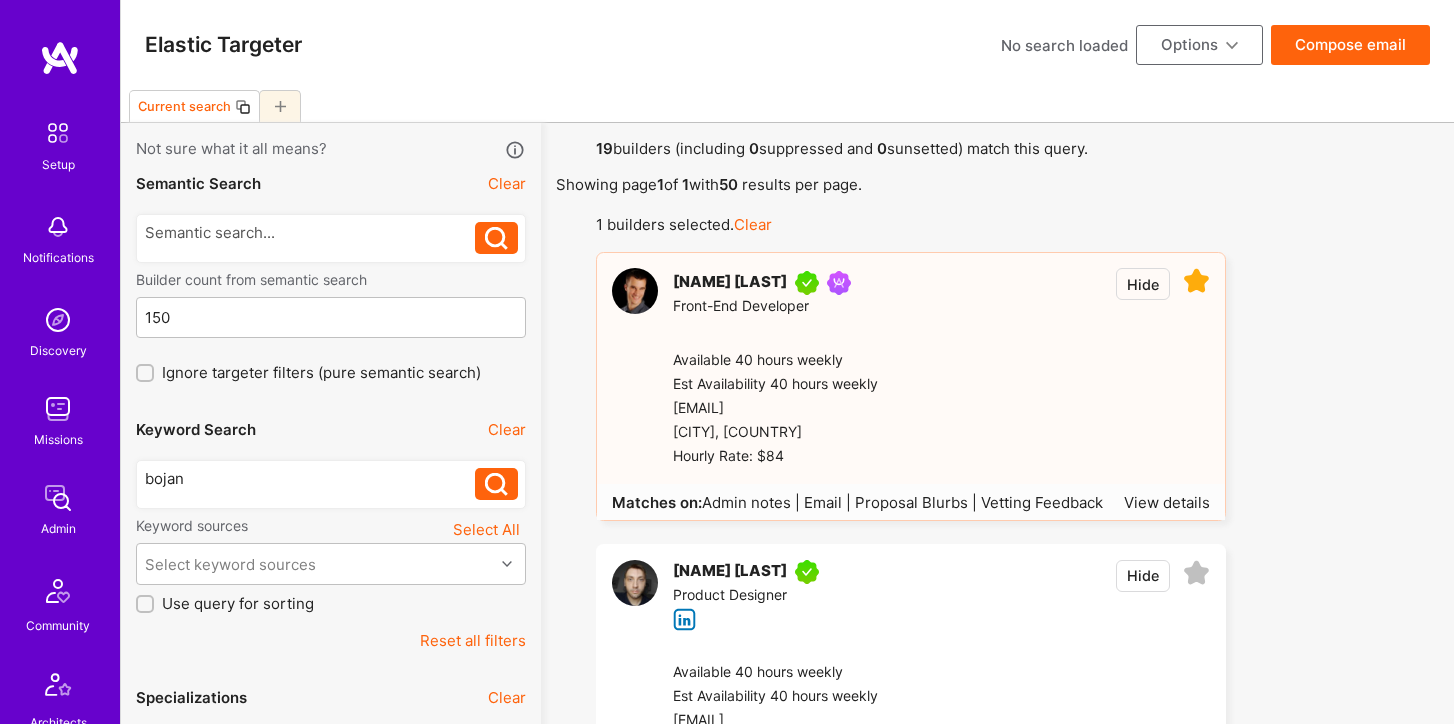 click on "Options" at bounding box center [1199, 45] 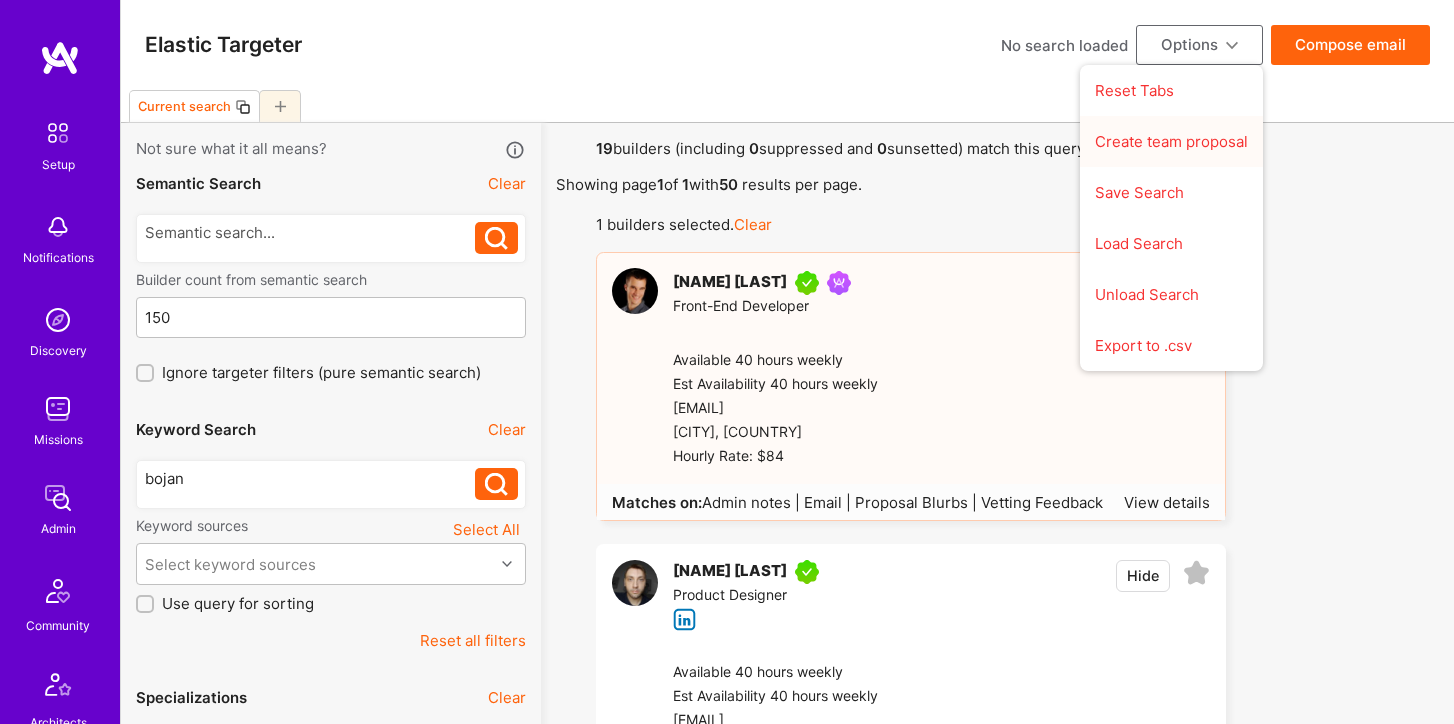 click on "Create team proposal" at bounding box center [1171, 141] 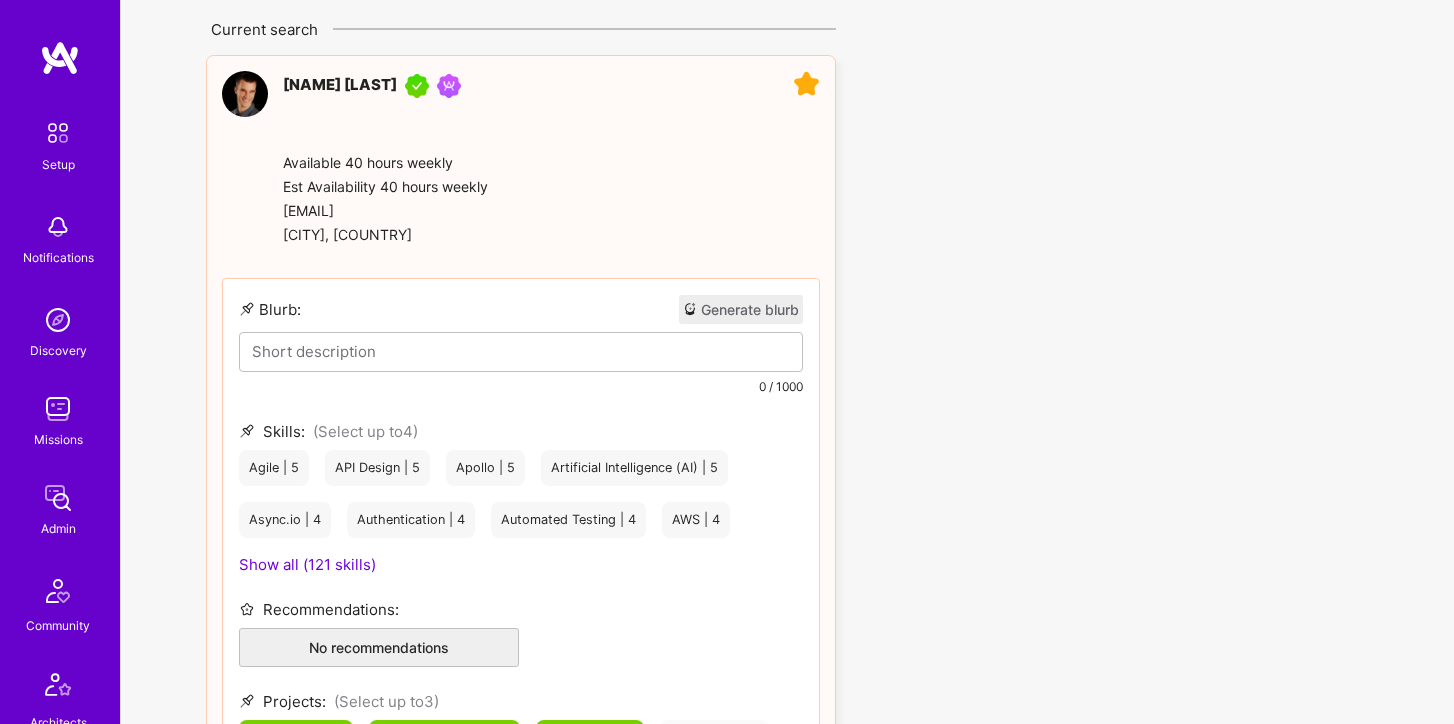 scroll, scrollTop: 0, scrollLeft: 0, axis: both 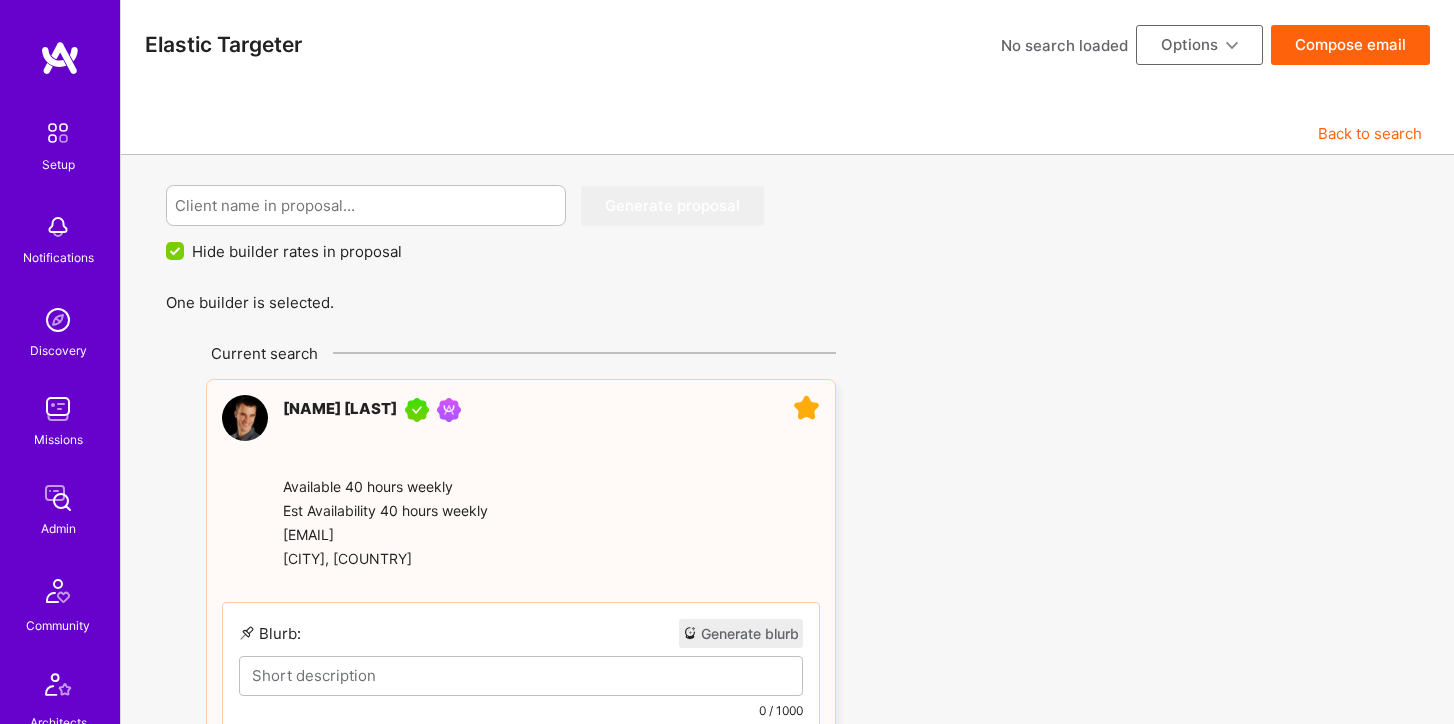 click on "Options" at bounding box center [1199, 45] 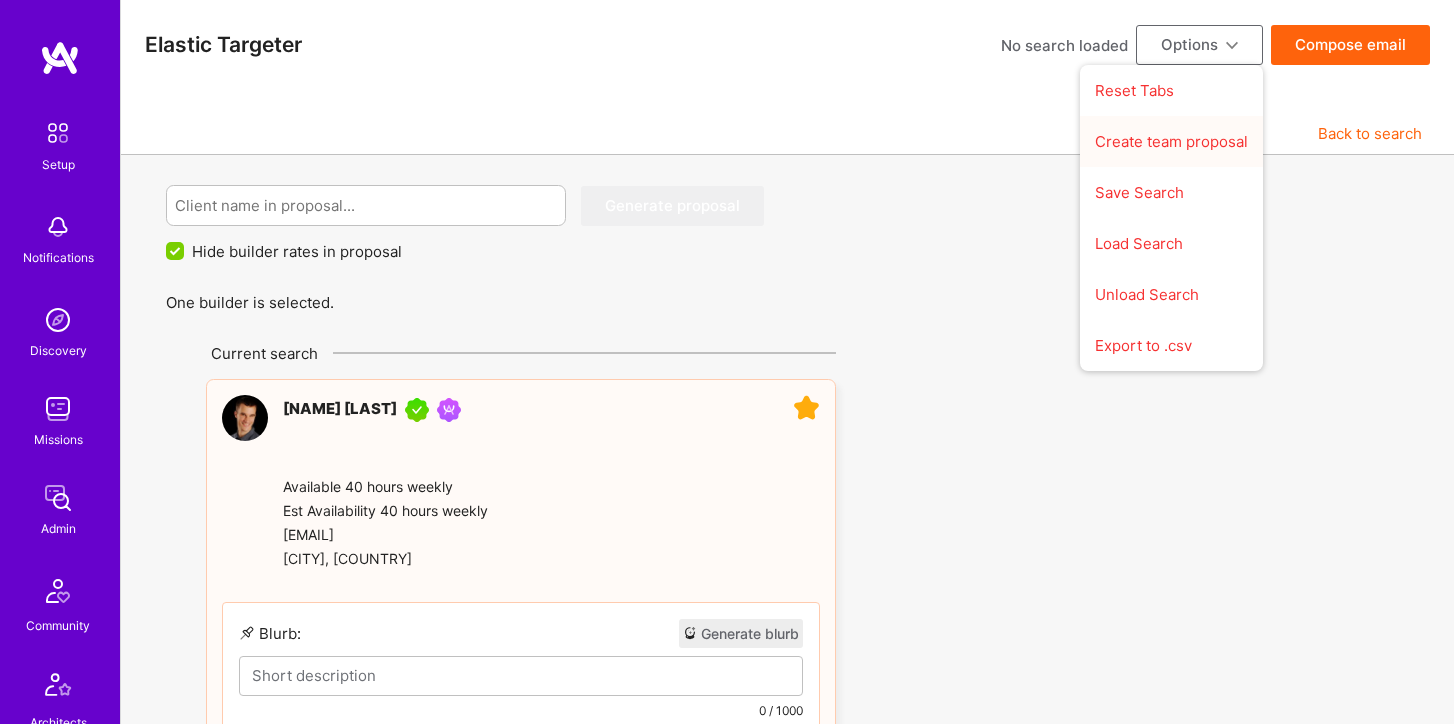 click on "Create team proposal" at bounding box center (1171, 141) 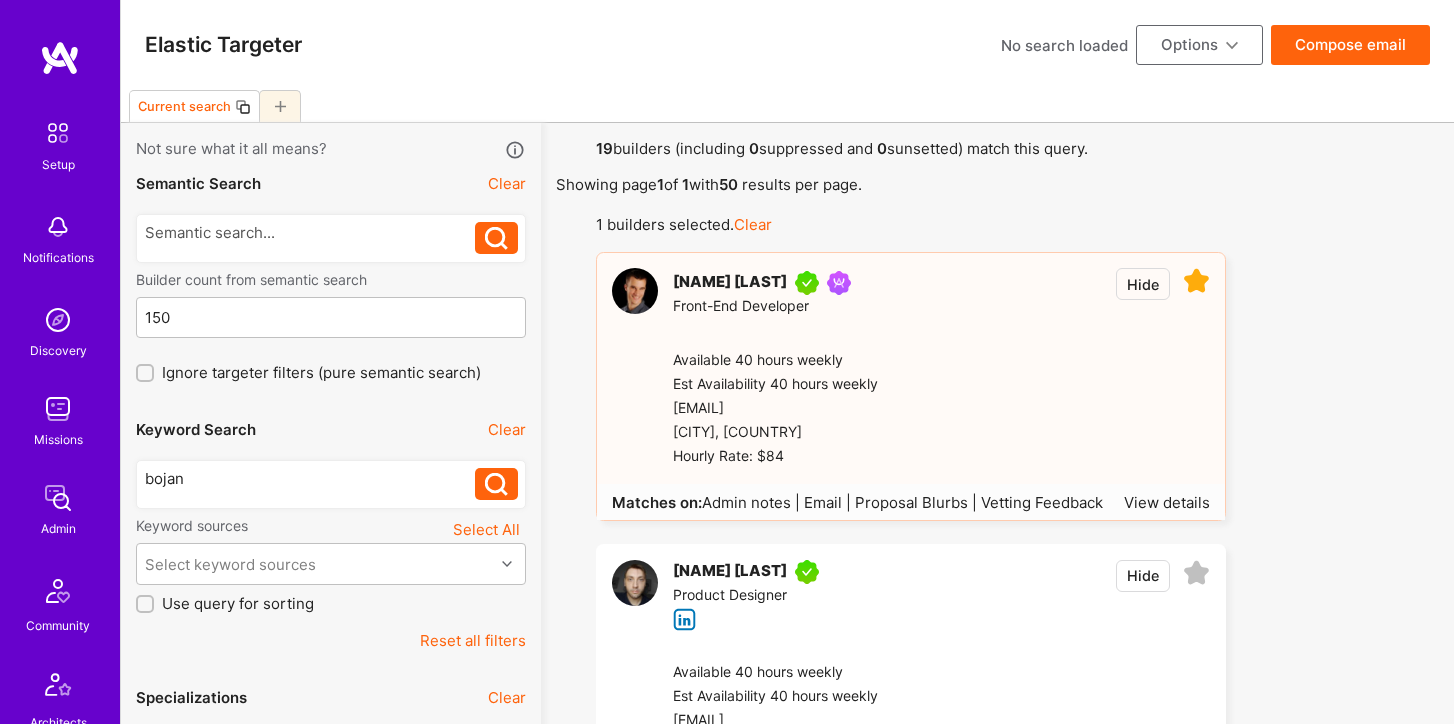 scroll, scrollTop: 14, scrollLeft: 0, axis: vertical 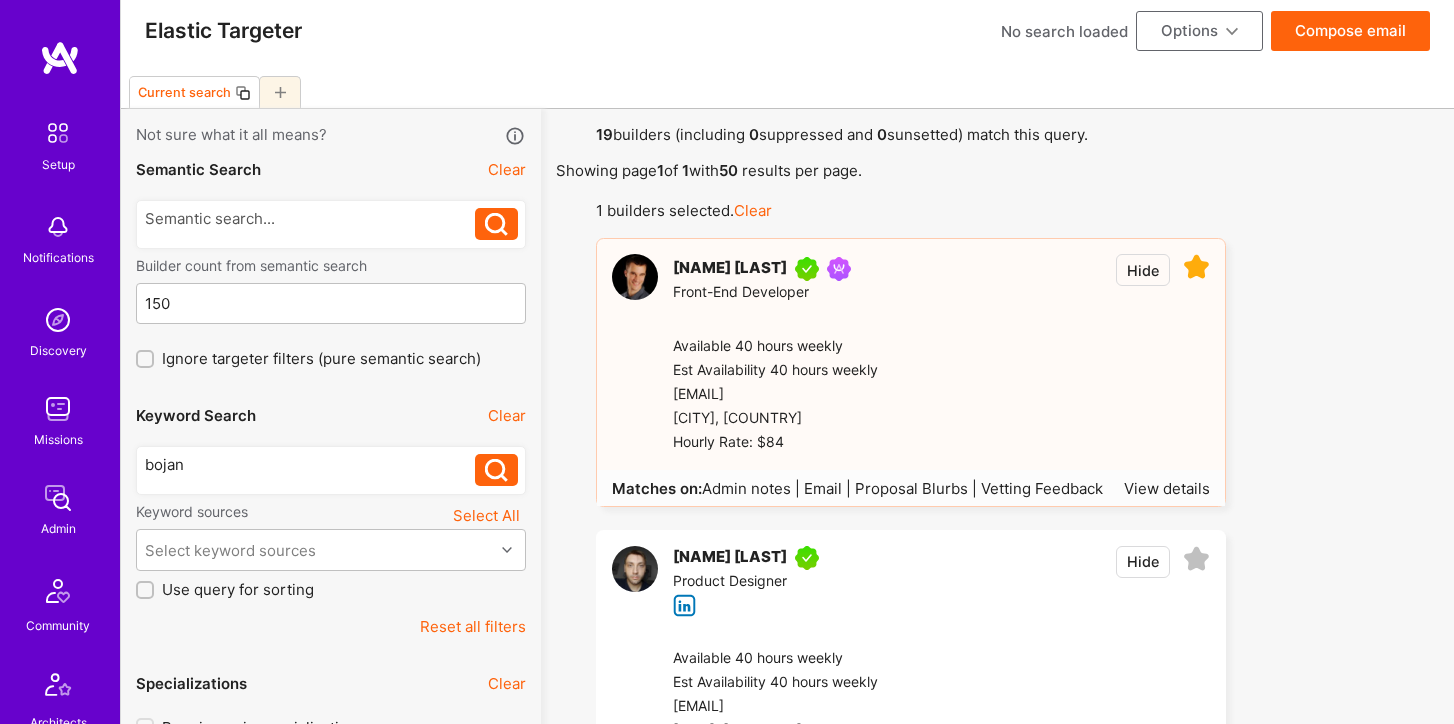 click at bounding box center (1232, 32) 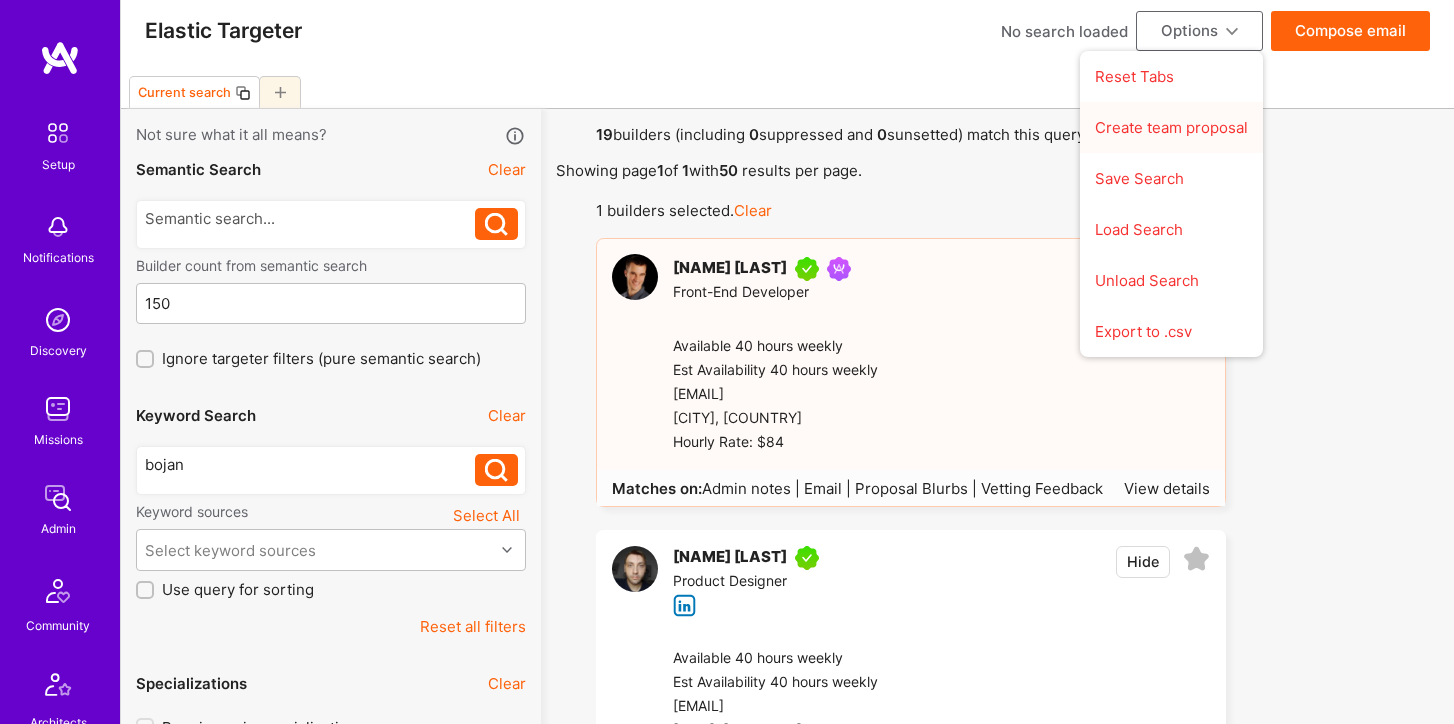click on "Create team proposal" at bounding box center (1171, 127) 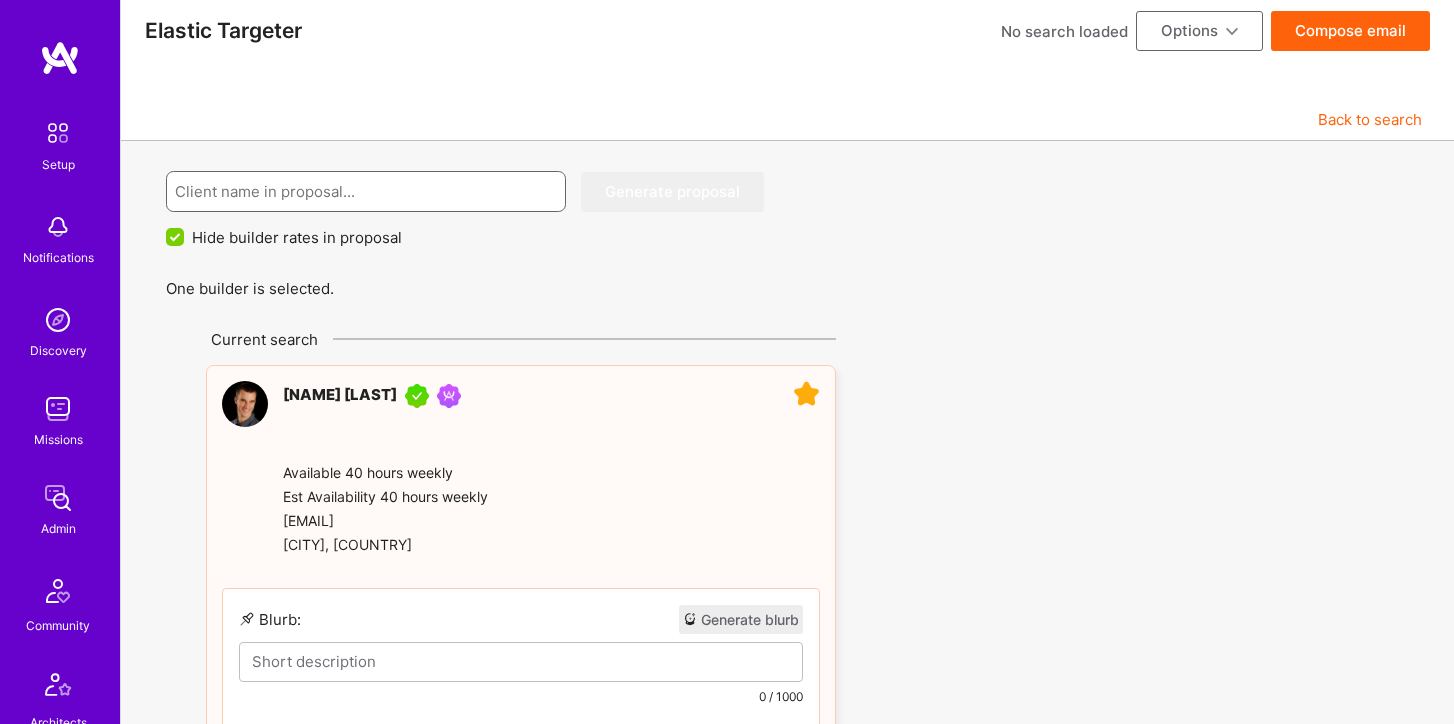 click at bounding box center (366, 191) 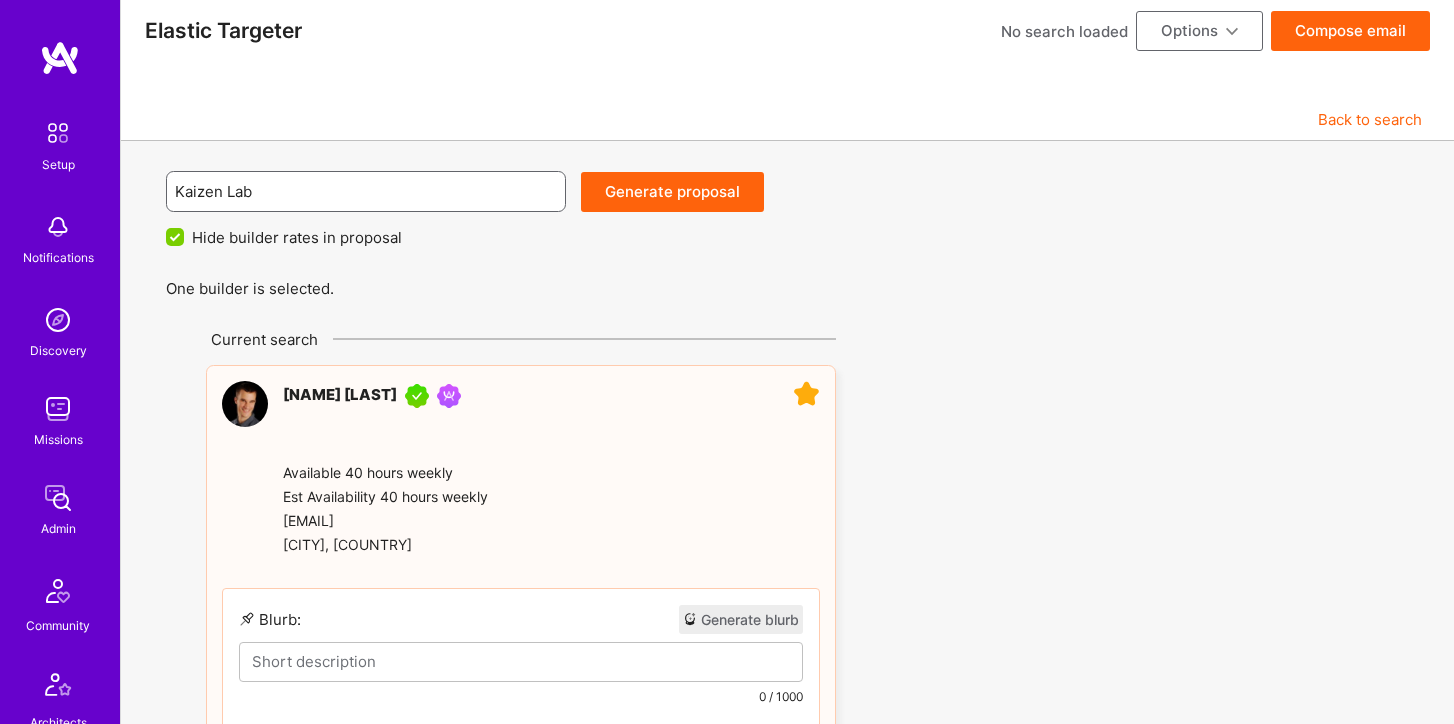 type on "Kaizen Lab" 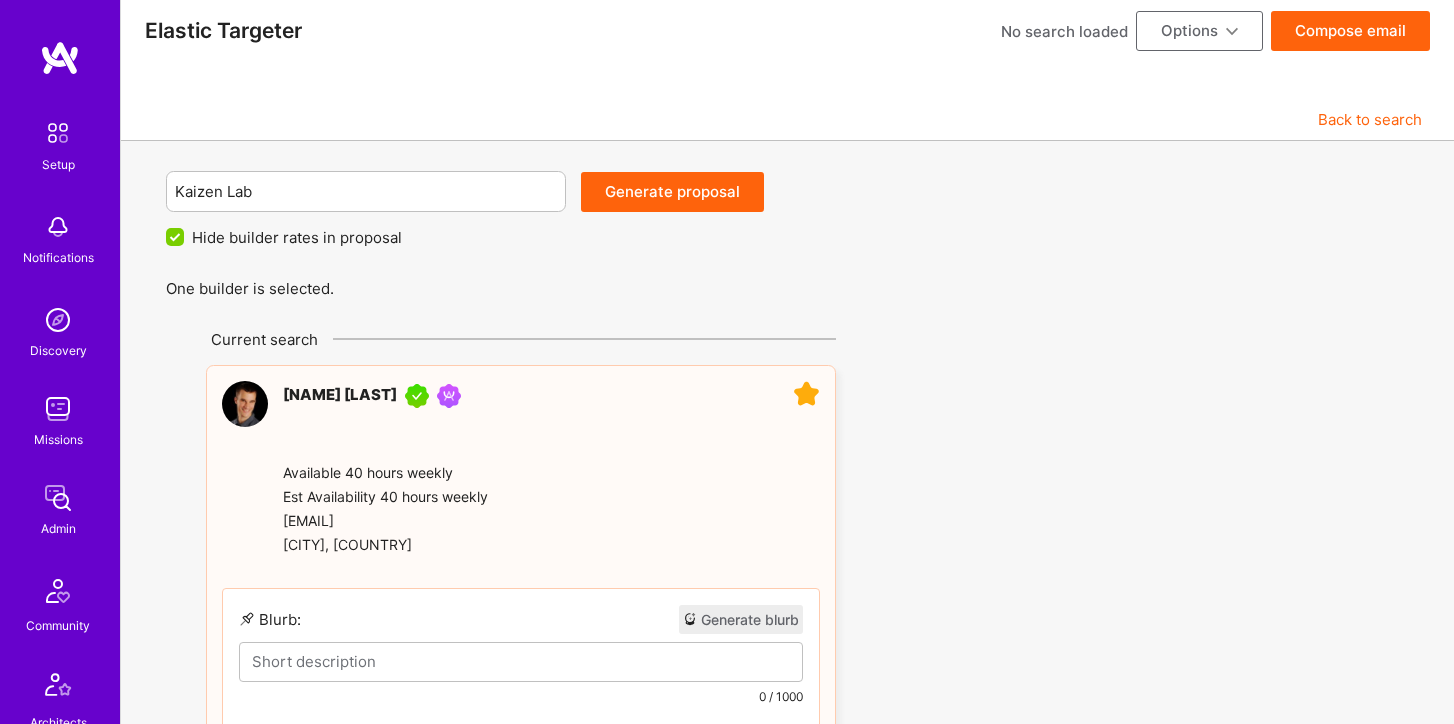 click on "Generate proposal" at bounding box center (672, 192) 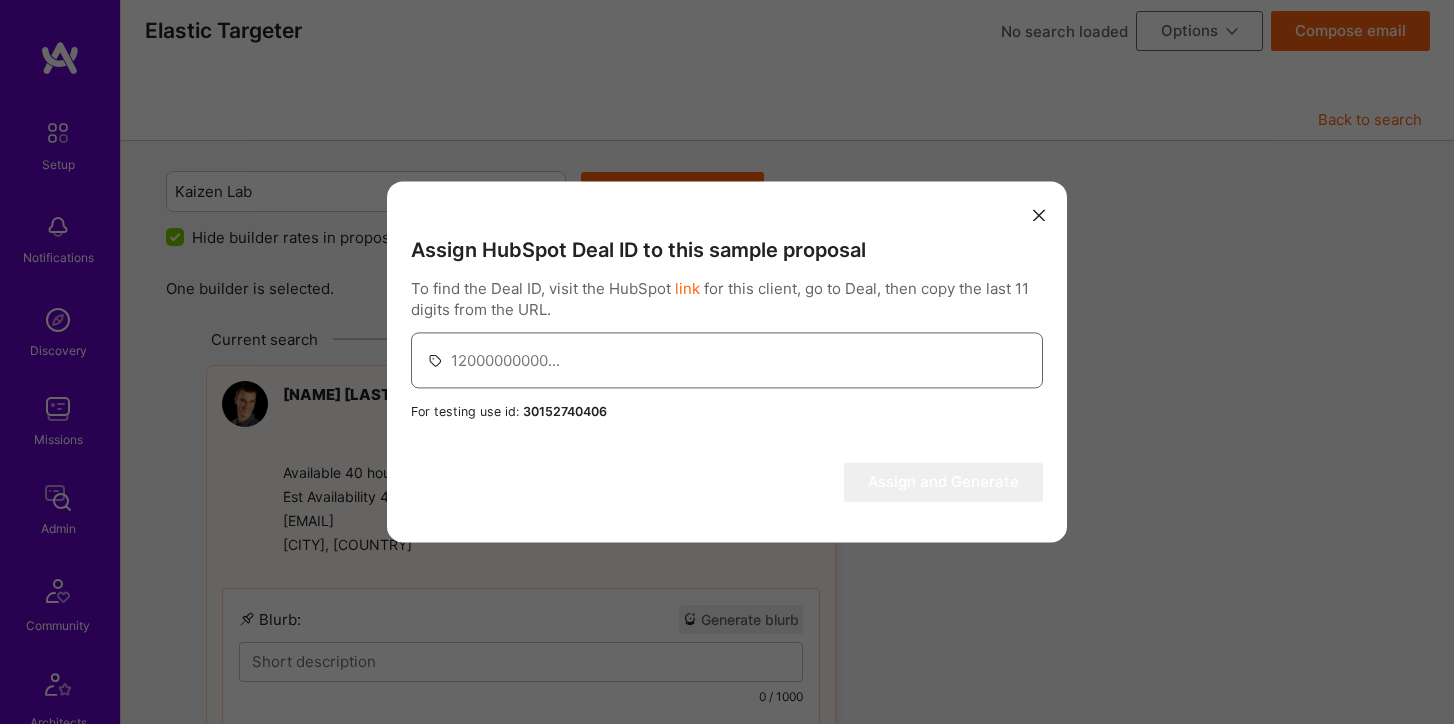 click at bounding box center (739, 360) 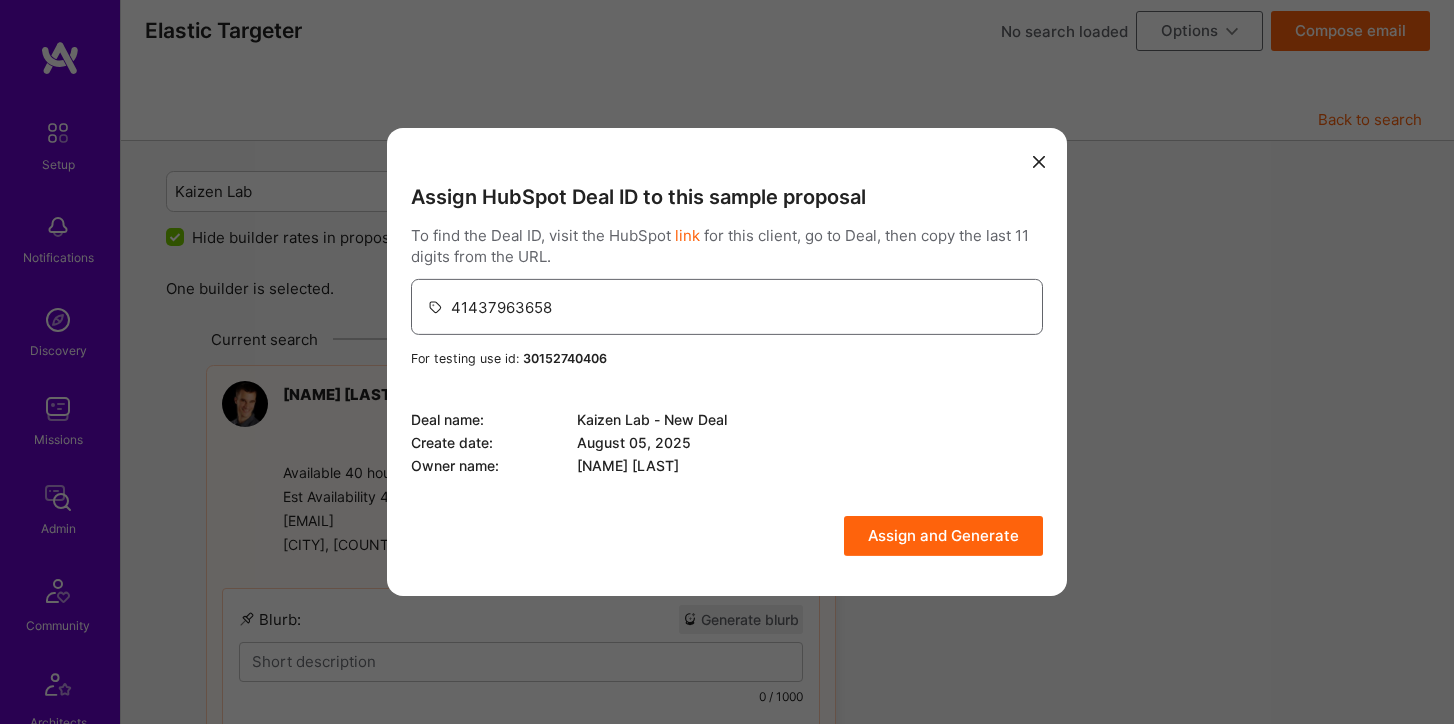 type on "41437963658" 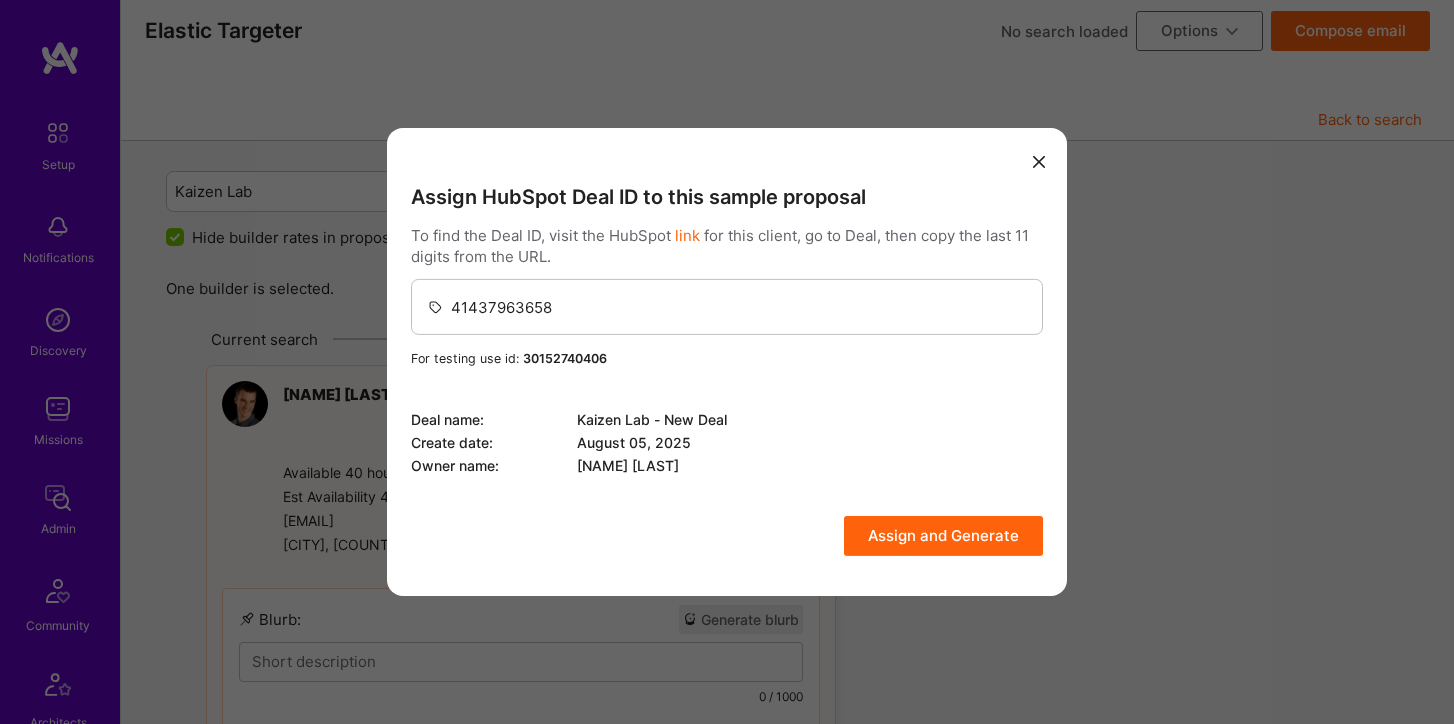 click on "Assign and Generate" at bounding box center (943, 536) 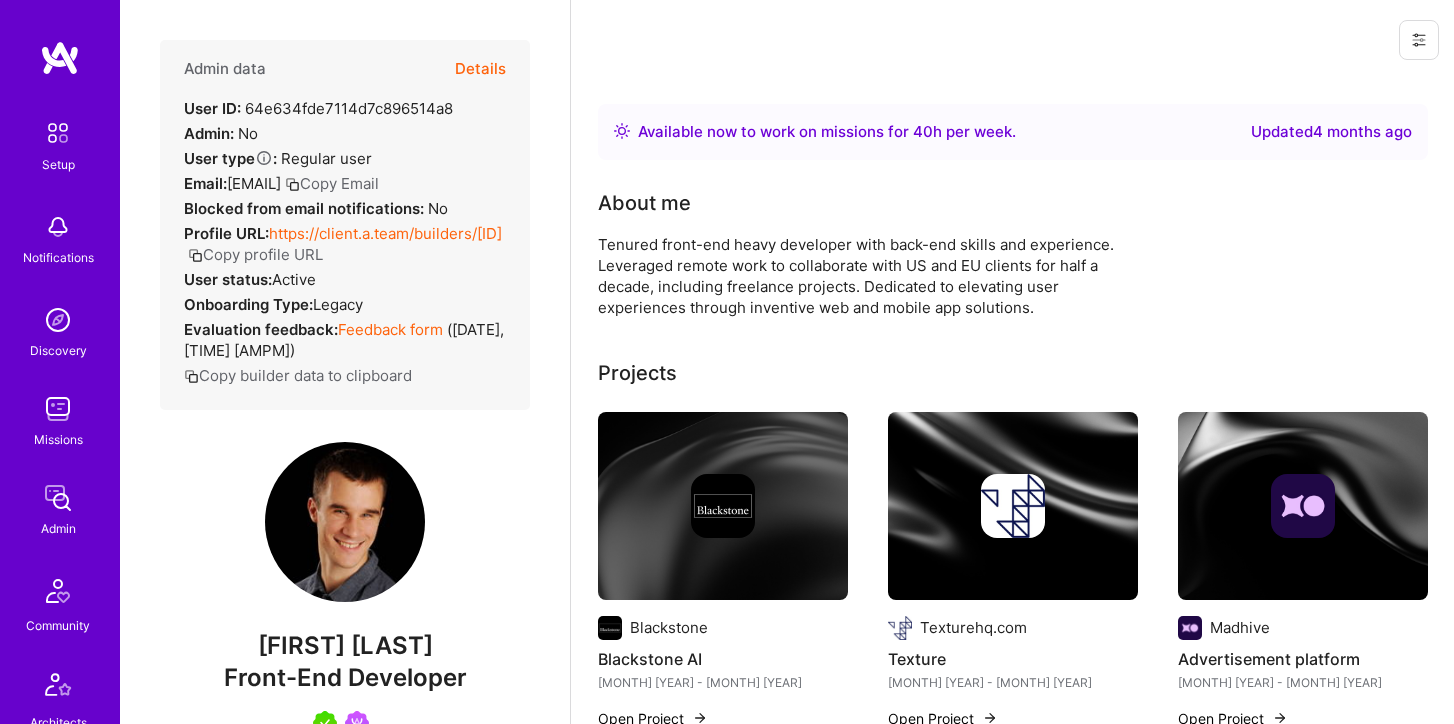 scroll, scrollTop: 0, scrollLeft: 0, axis: both 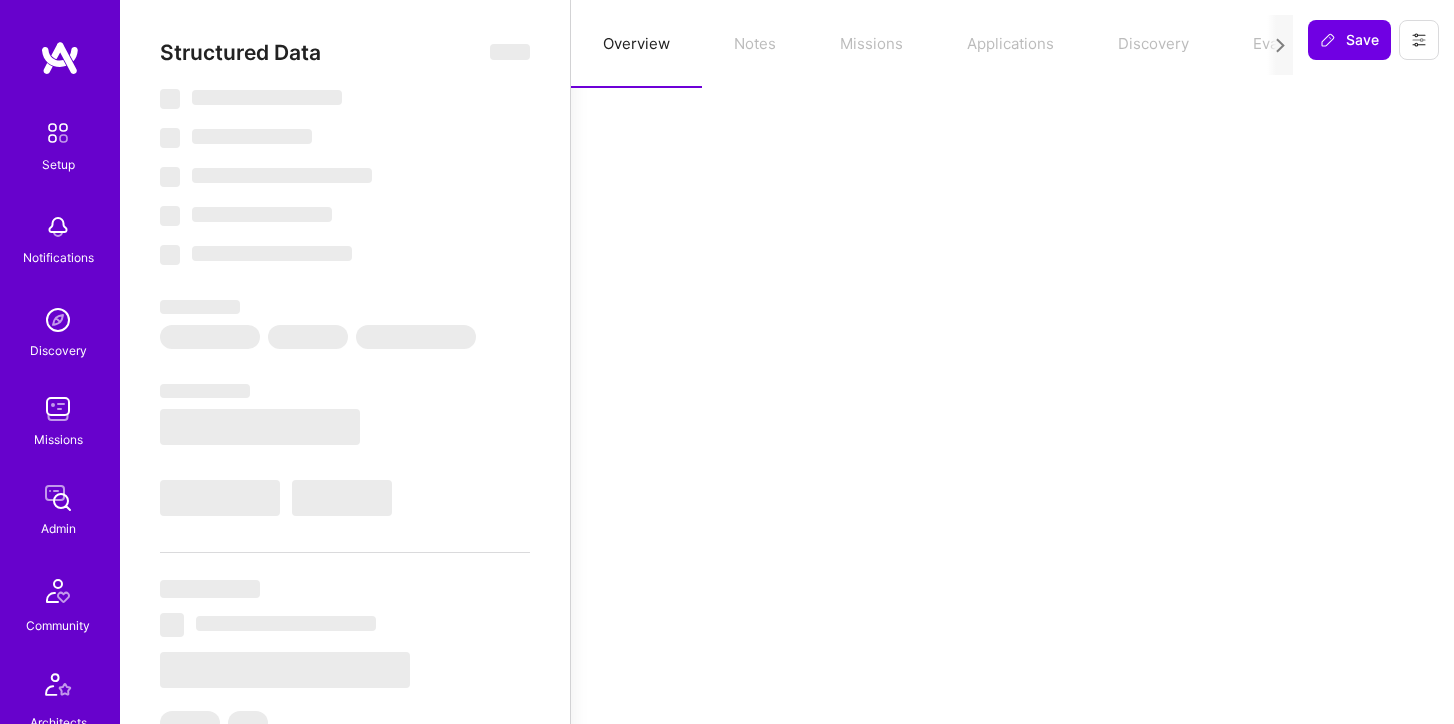 select on "Right Now" 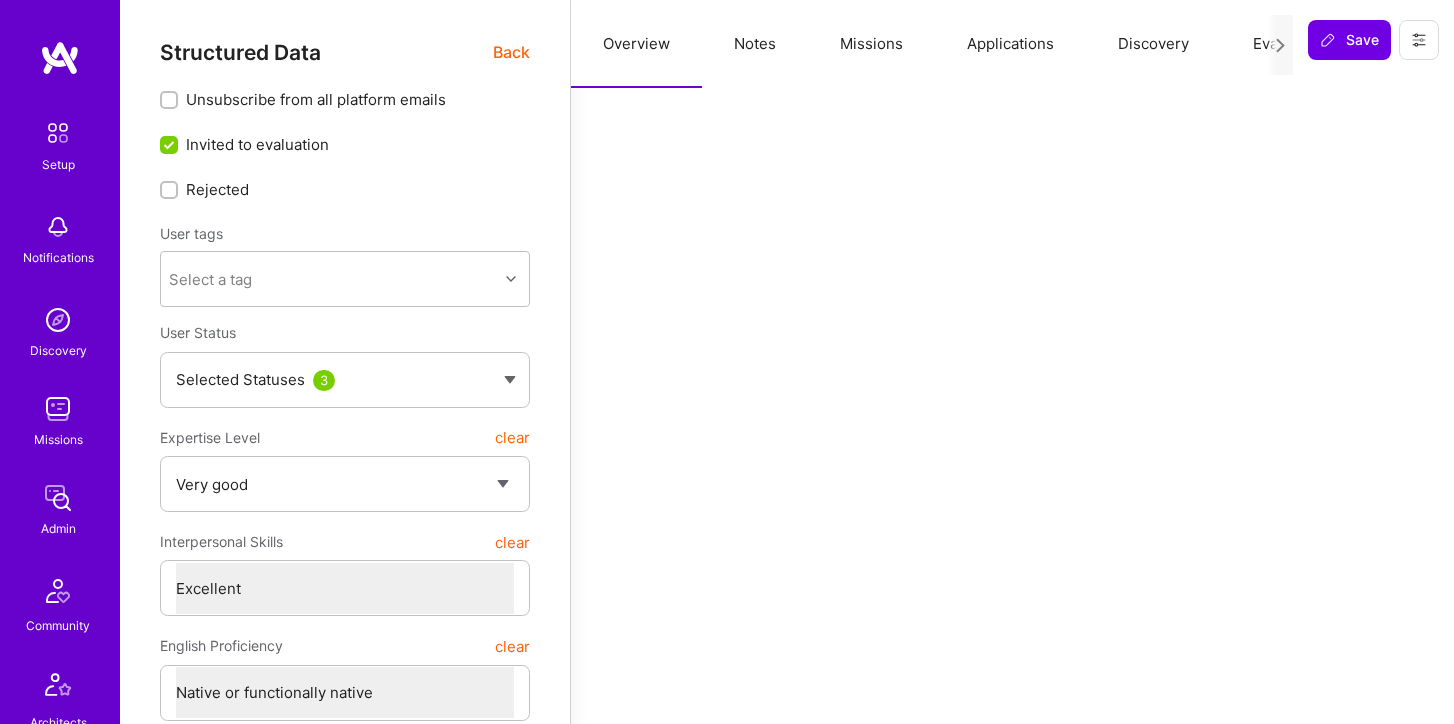 click on "Applications" at bounding box center (1010, 44) 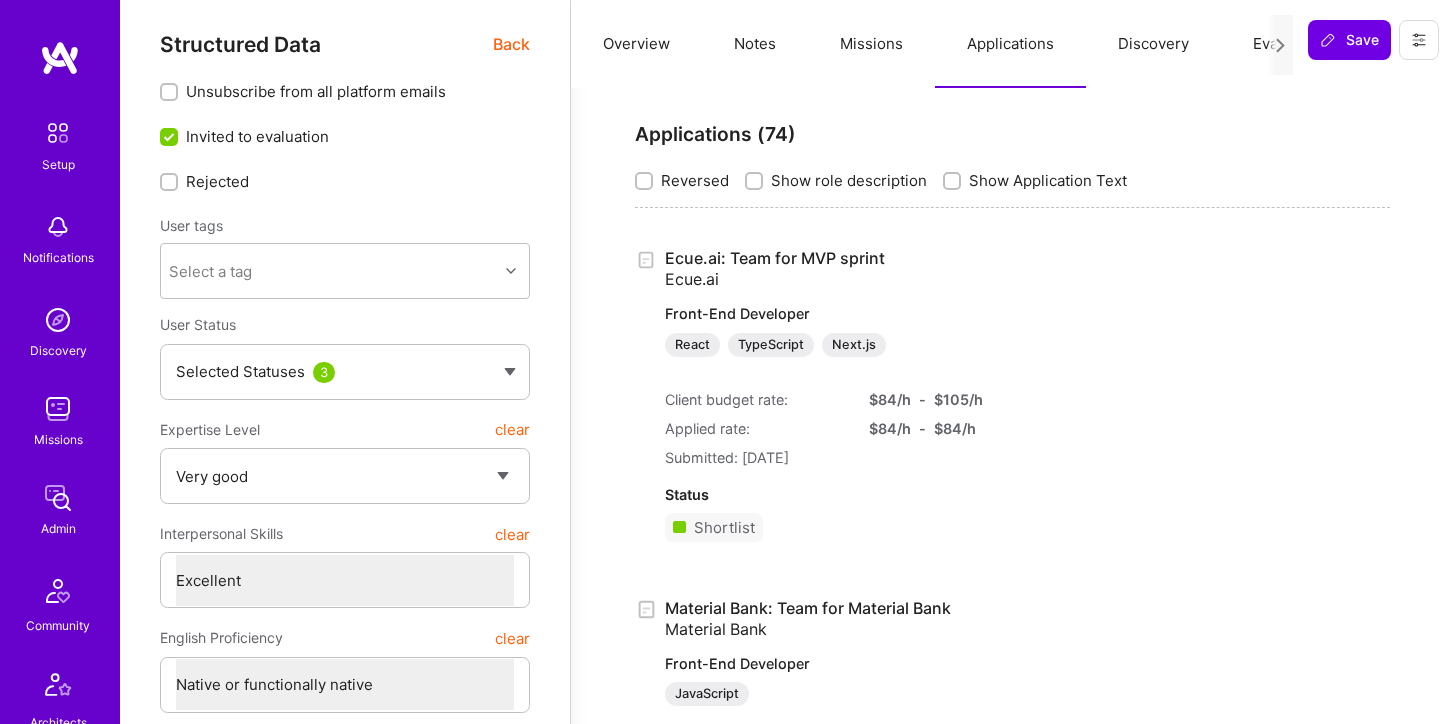 scroll, scrollTop: 0, scrollLeft: 0, axis: both 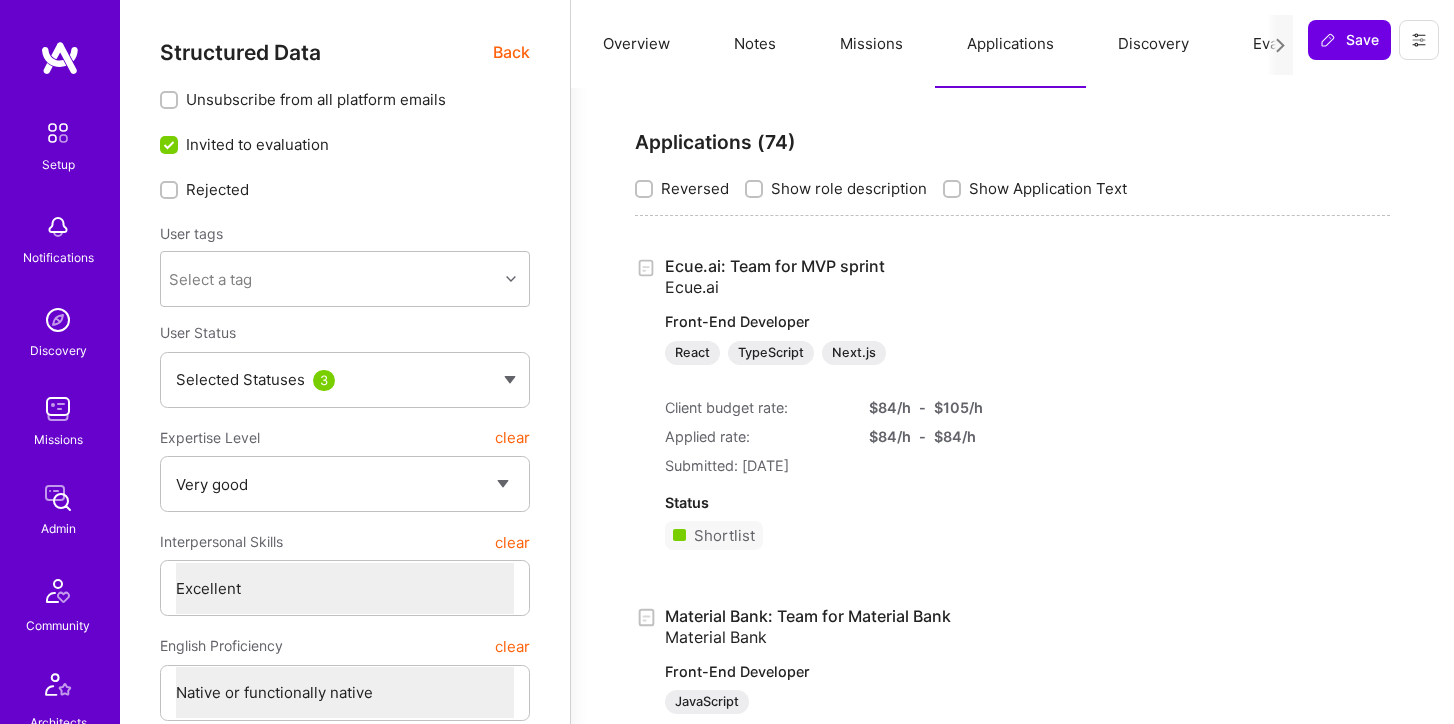 click on "Overview" at bounding box center (636, 44) 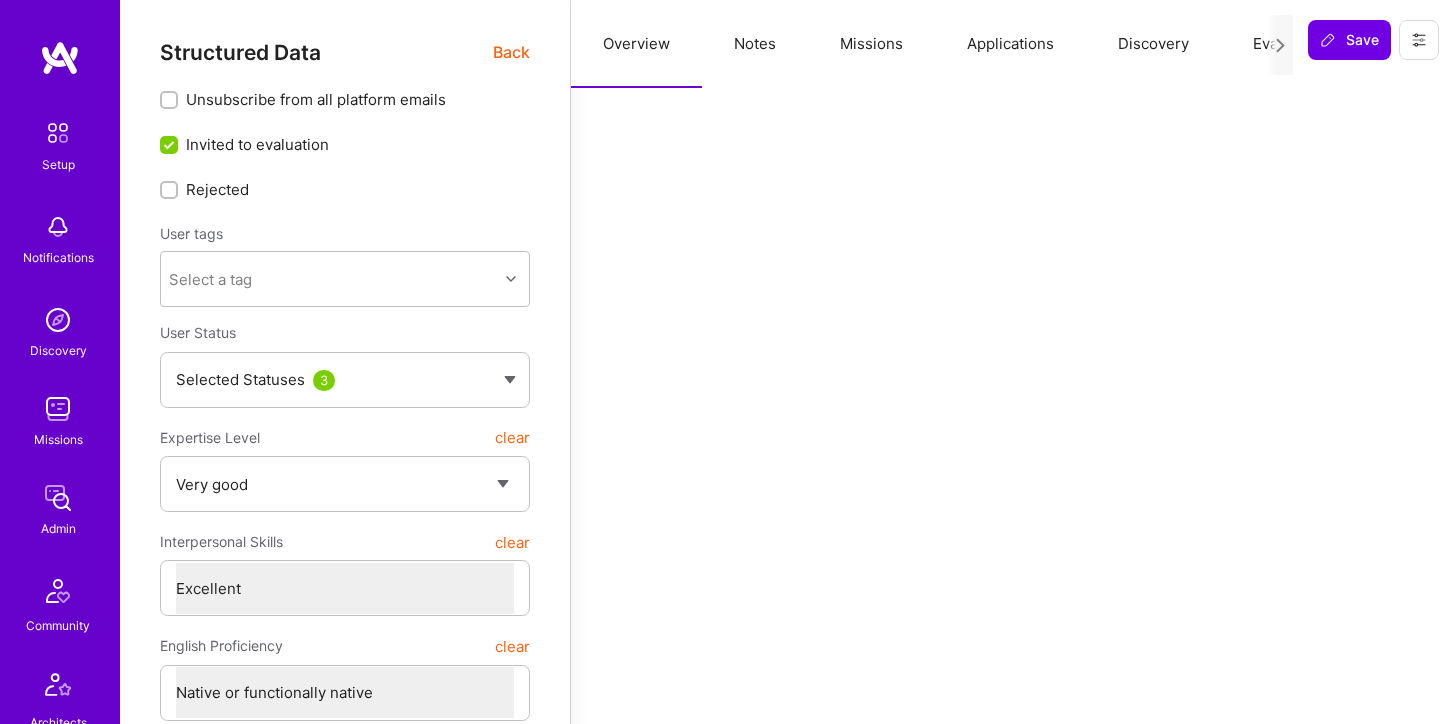 click on "Back" at bounding box center [511, 52] 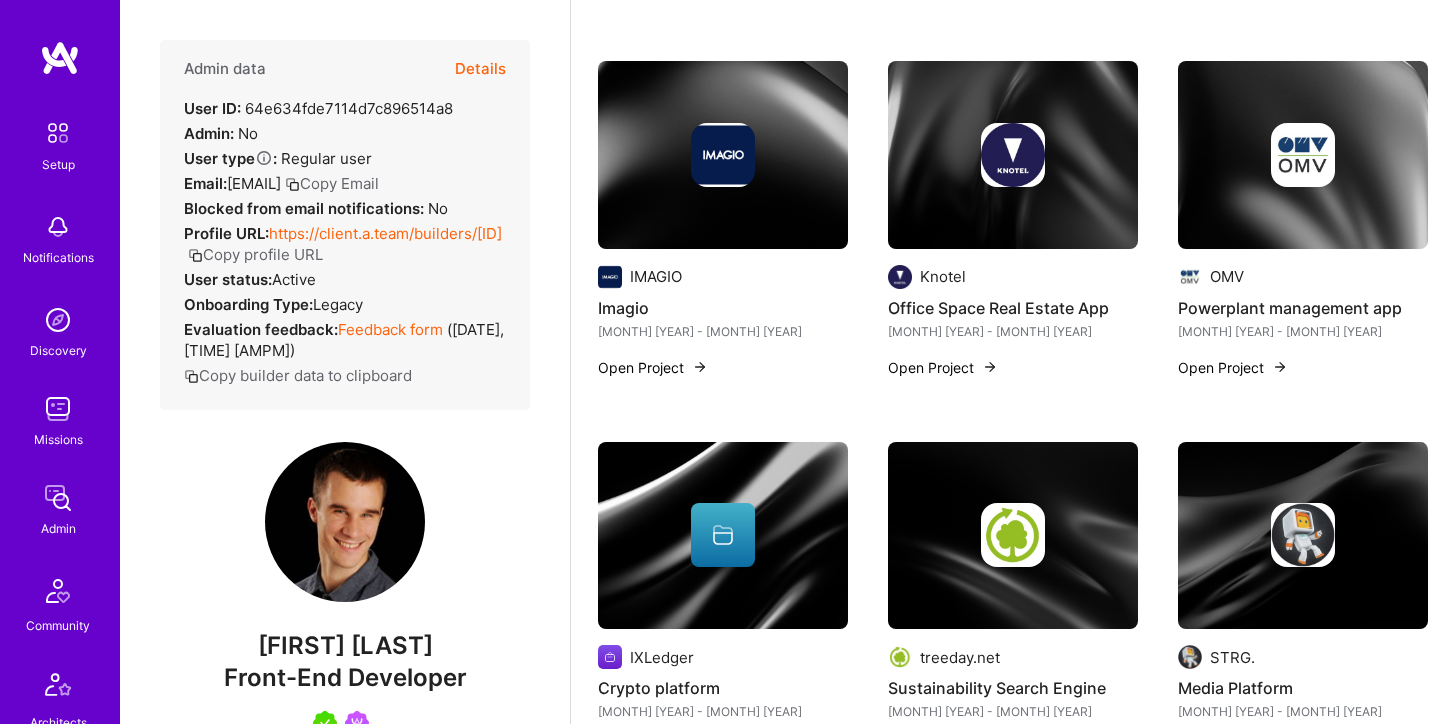 scroll, scrollTop: 1119, scrollLeft: 0, axis: vertical 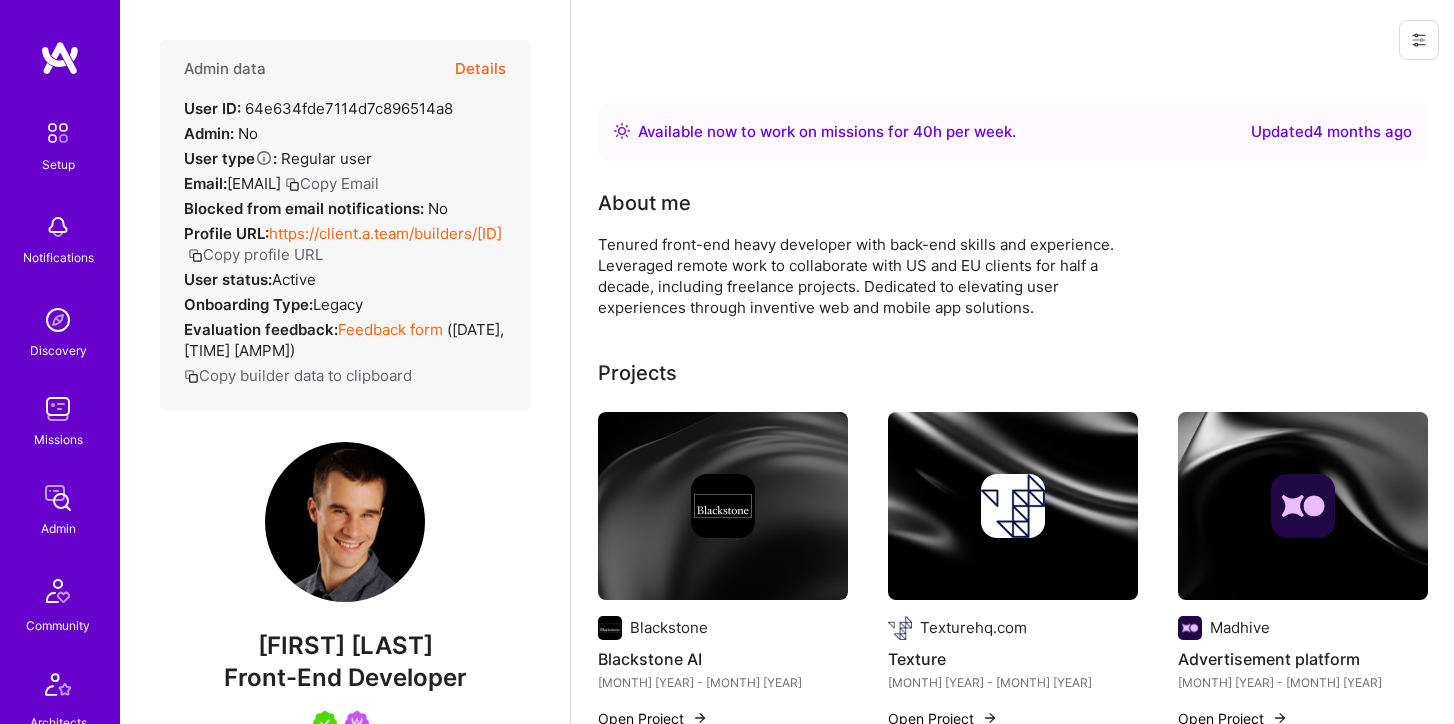 click on "Details" at bounding box center (480, 69) 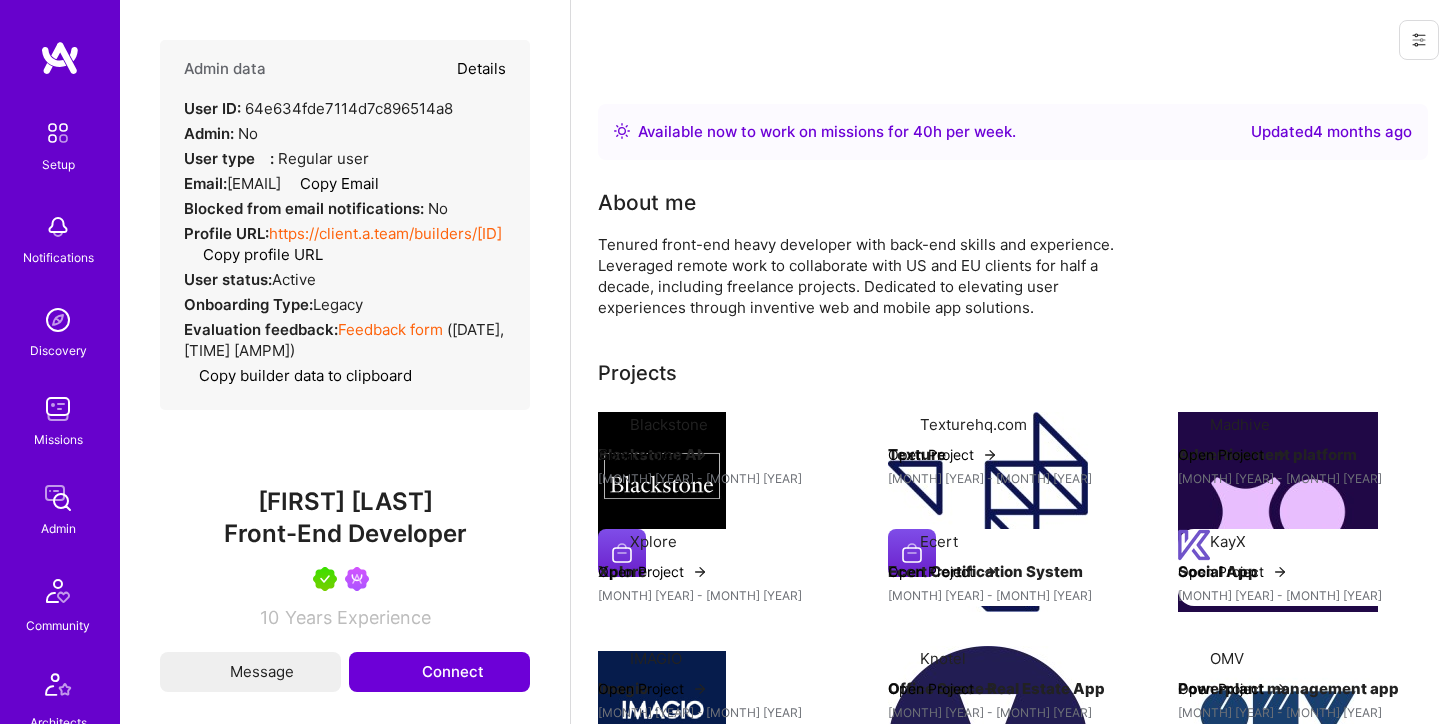 type on "x" 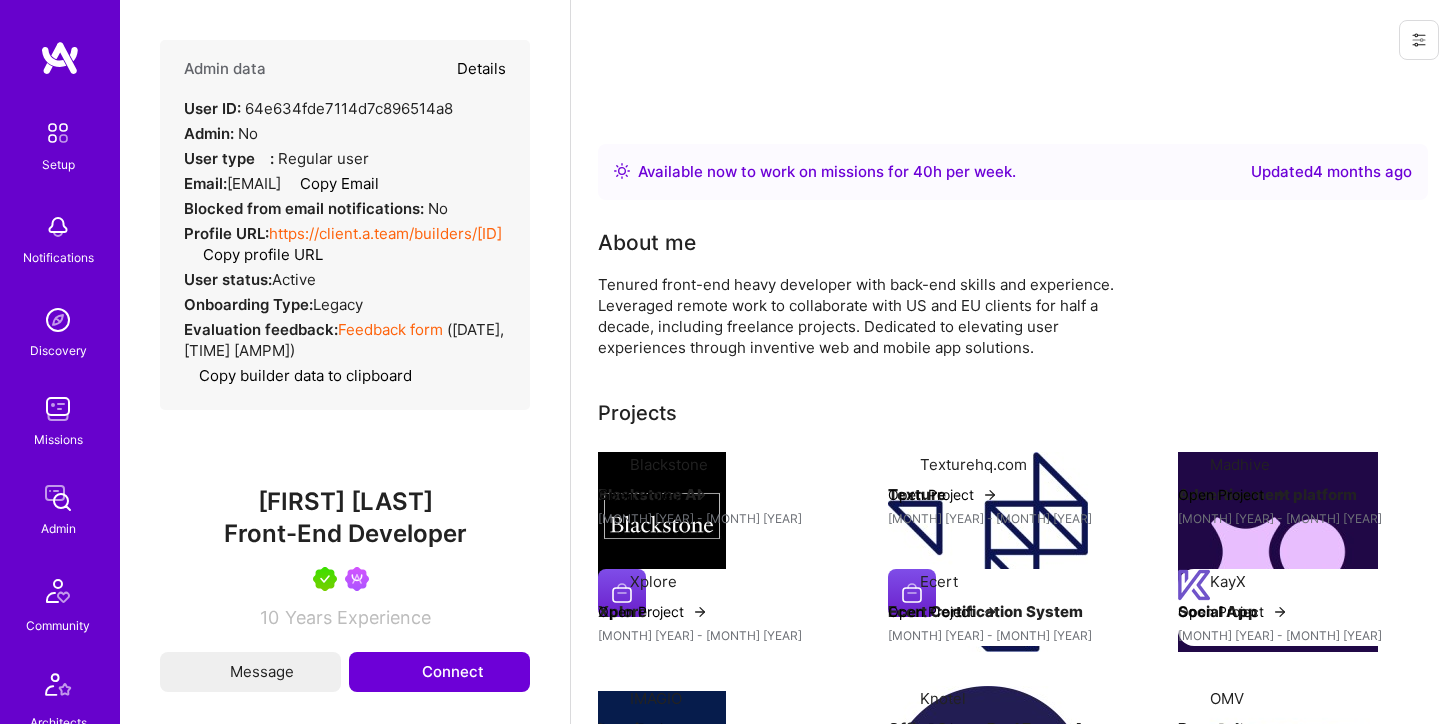 select on "5" 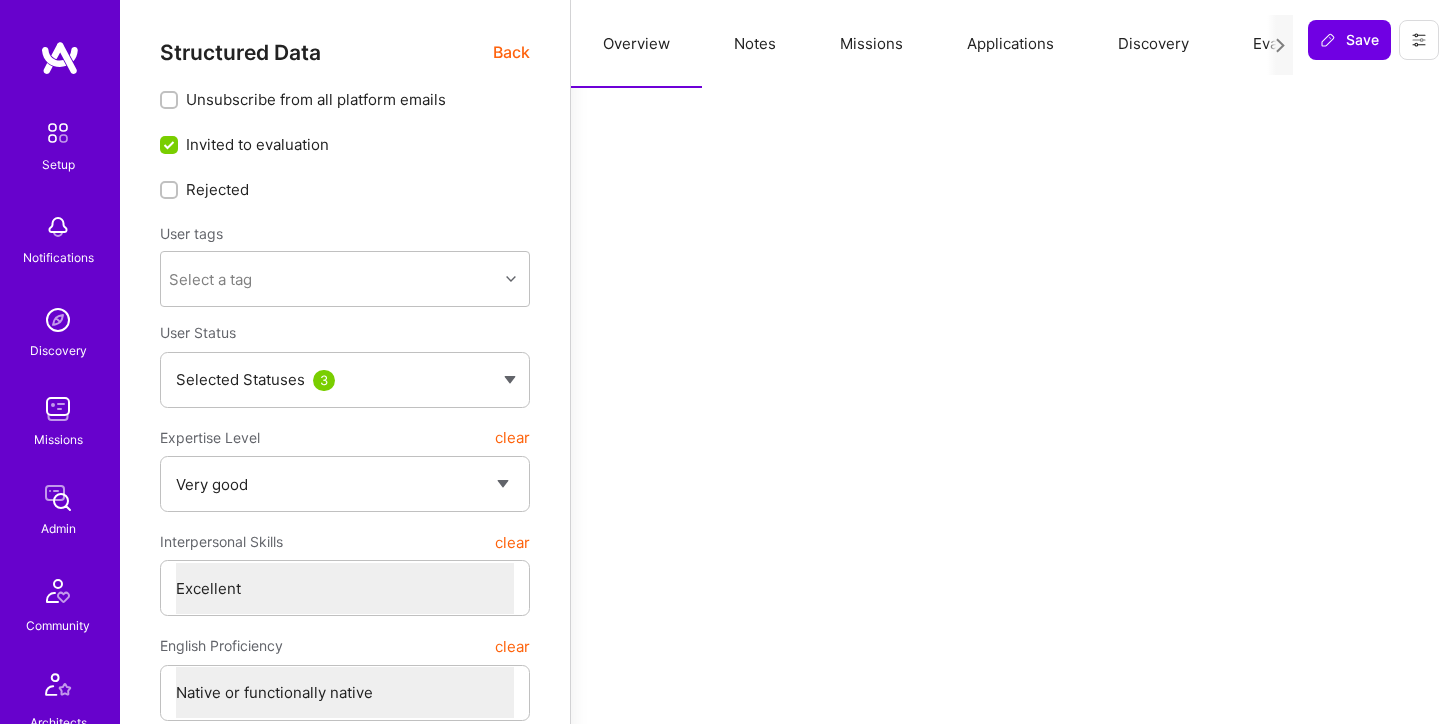 click on "Applications" at bounding box center [1010, 44] 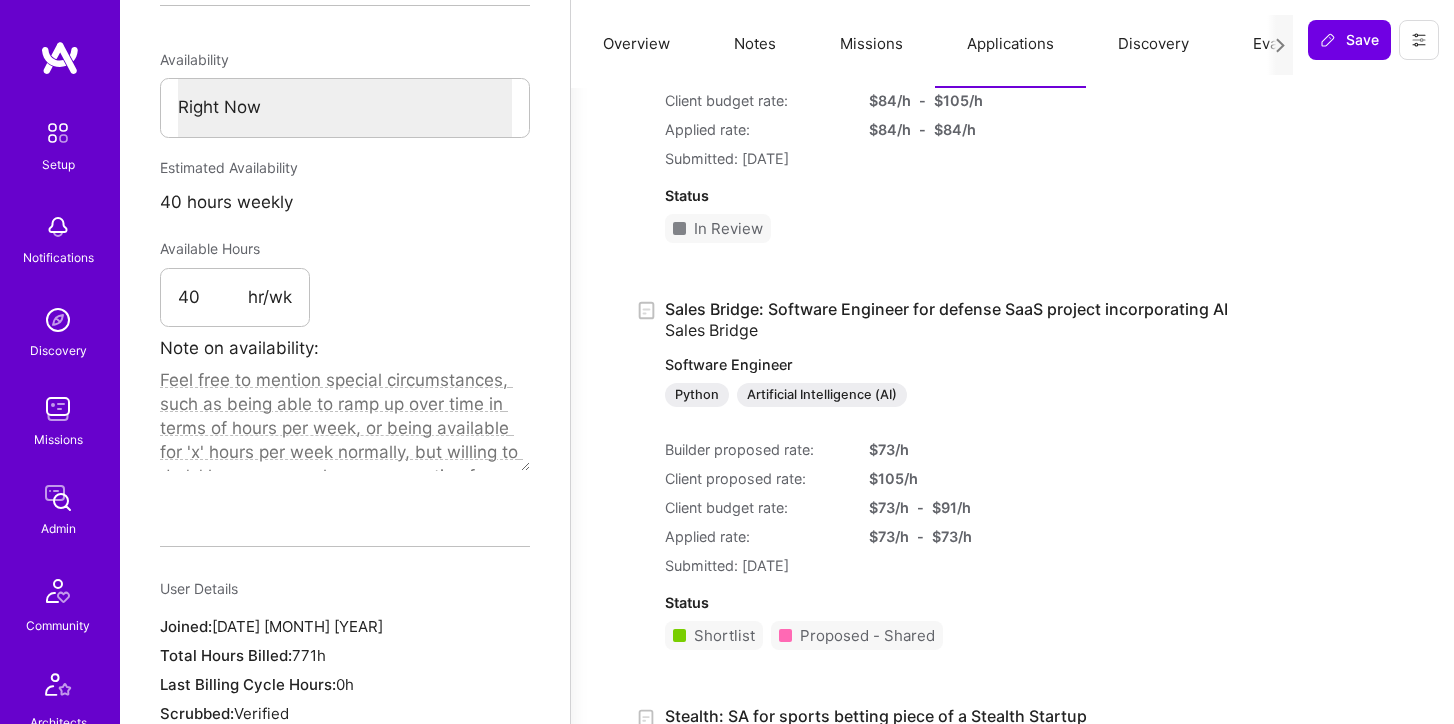 scroll, scrollTop: 1141, scrollLeft: 0, axis: vertical 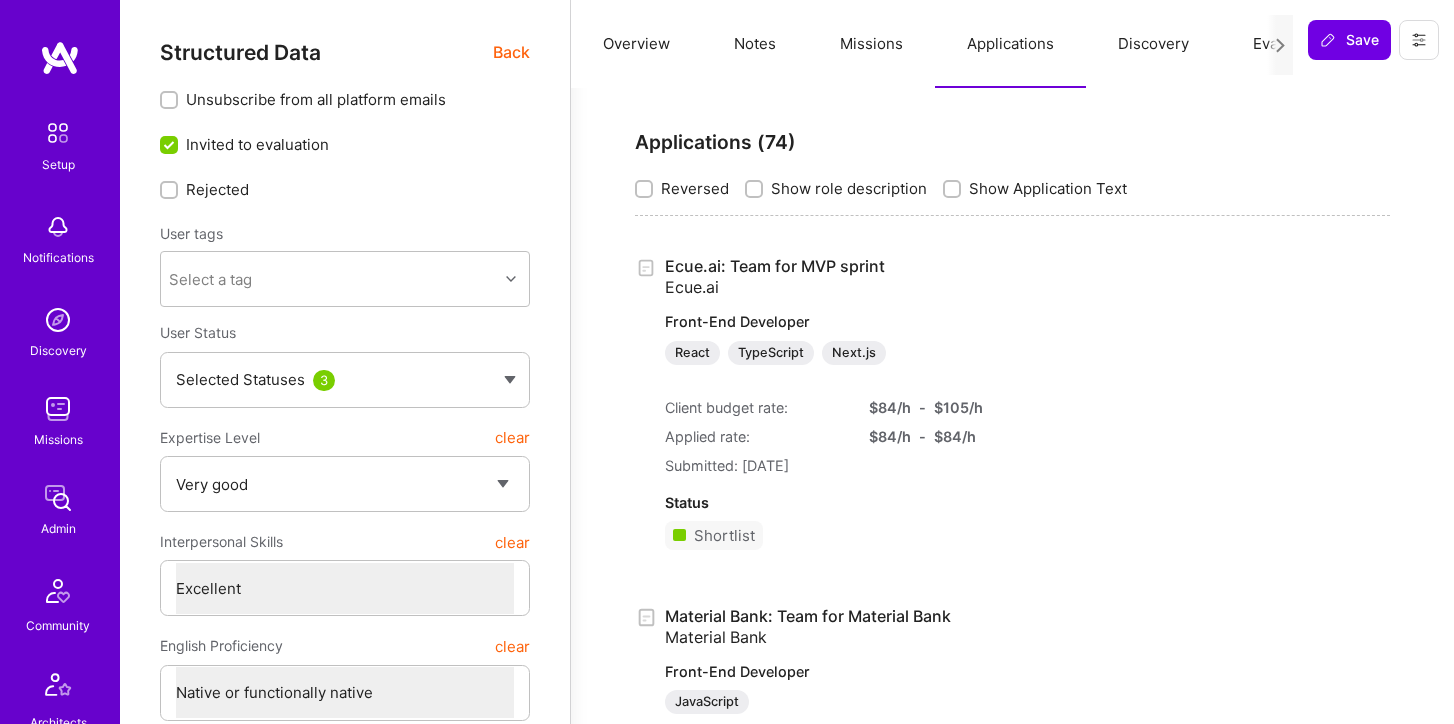 click on "Back" at bounding box center (511, 52) 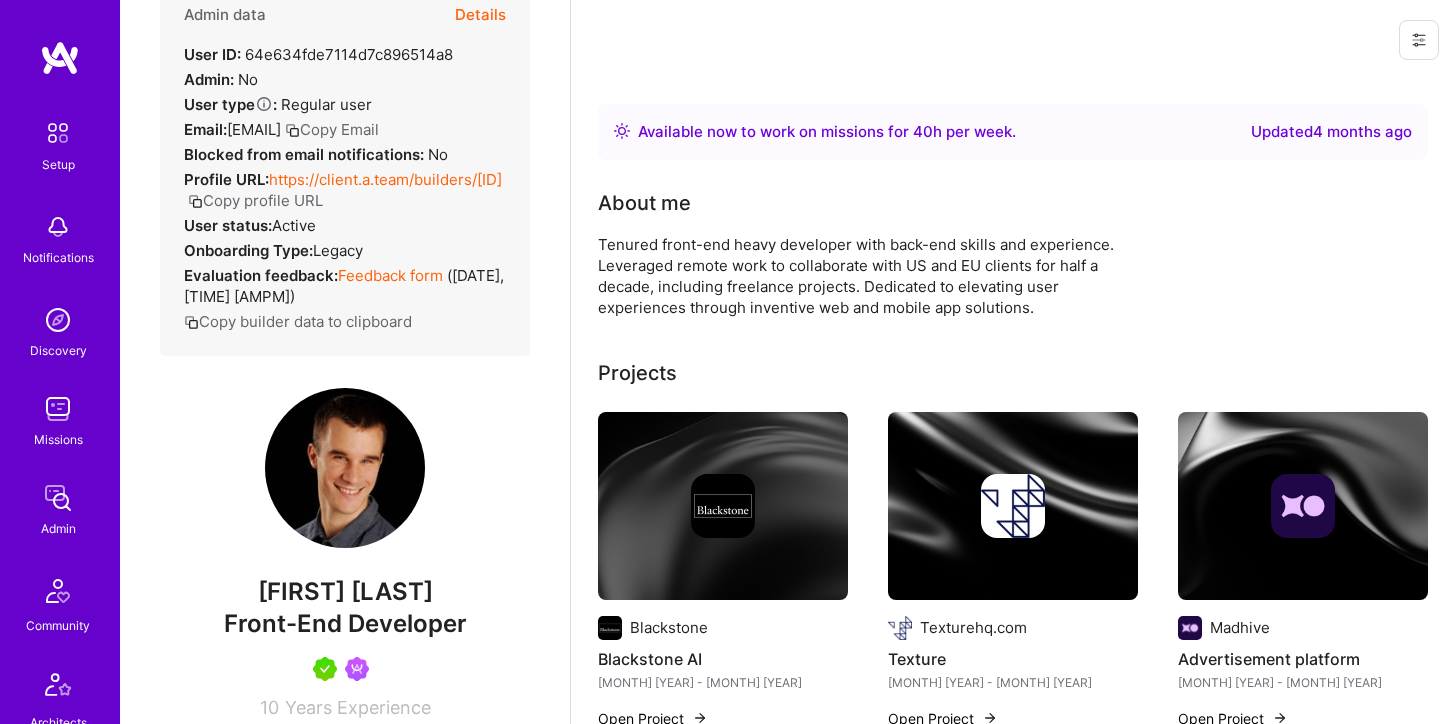 scroll, scrollTop: 58, scrollLeft: 0, axis: vertical 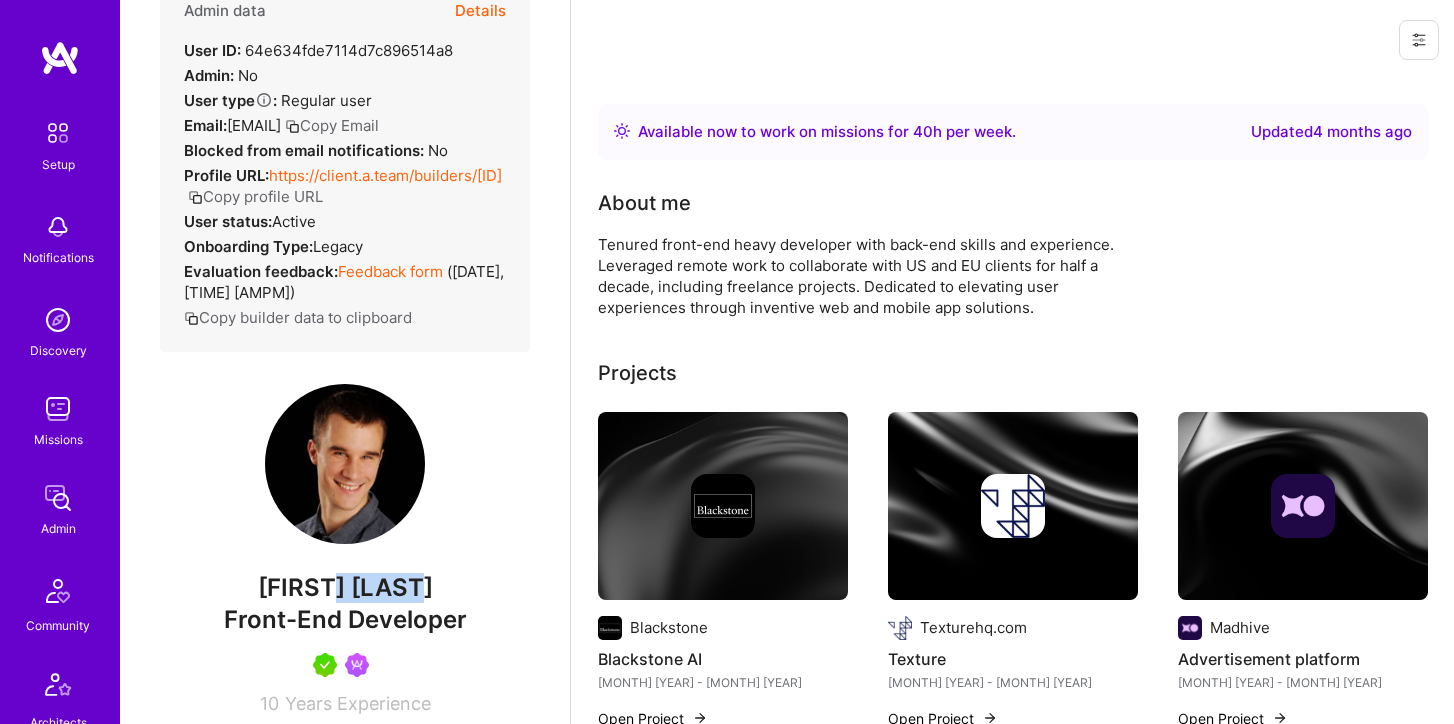 drag, startPoint x: 439, startPoint y: 613, endPoint x: 343, endPoint y: 610, distance: 96.04687 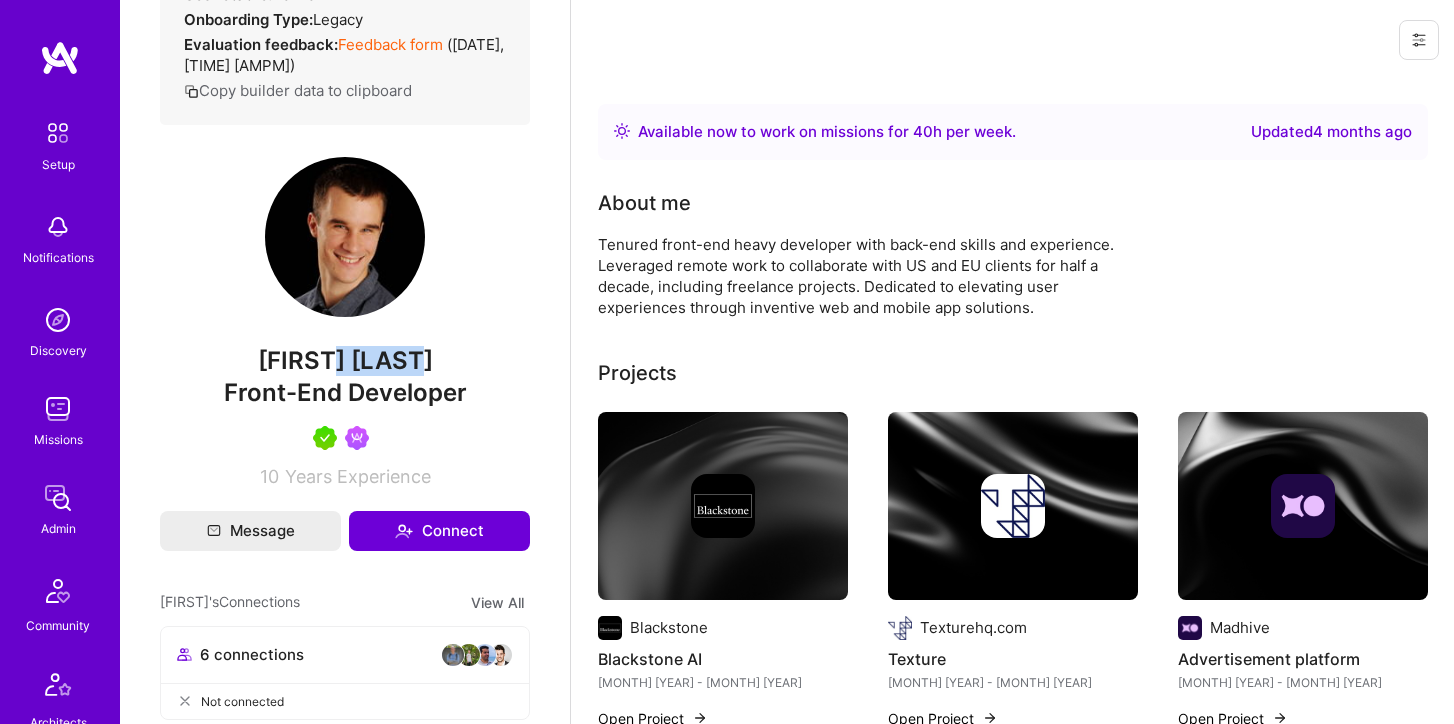 scroll, scrollTop: 0, scrollLeft: 0, axis: both 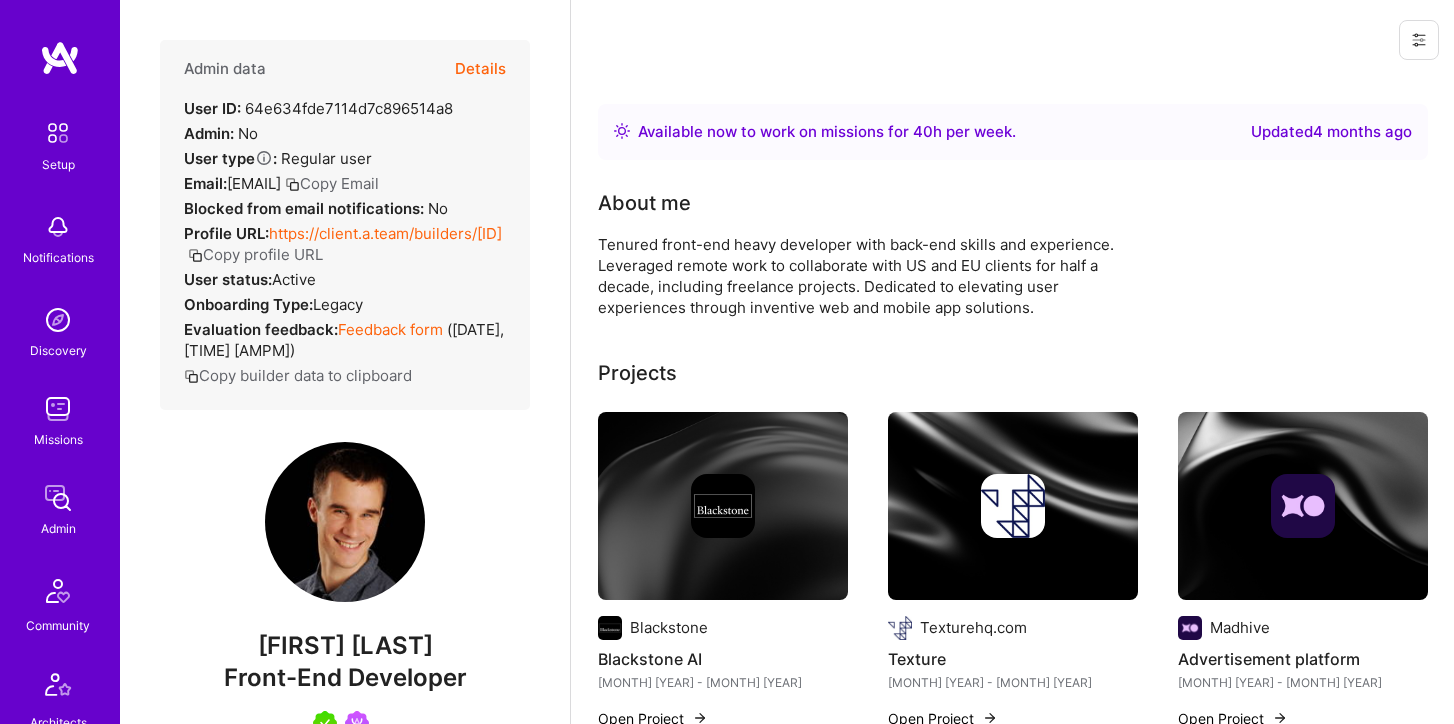click on "Bojan Aleksic" at bounding box center [345, 646] 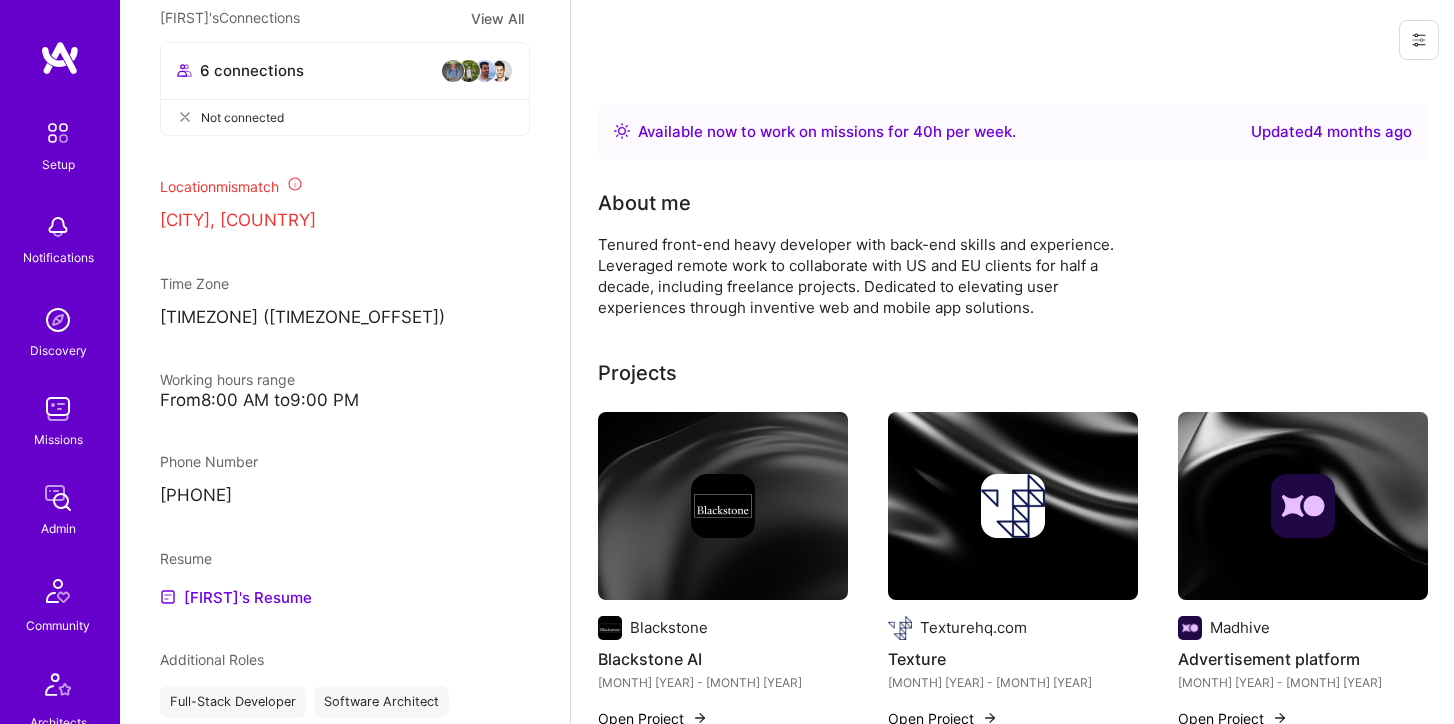 scroll, scrollTop: 1103, scrollLeft: 0, axis: vertical 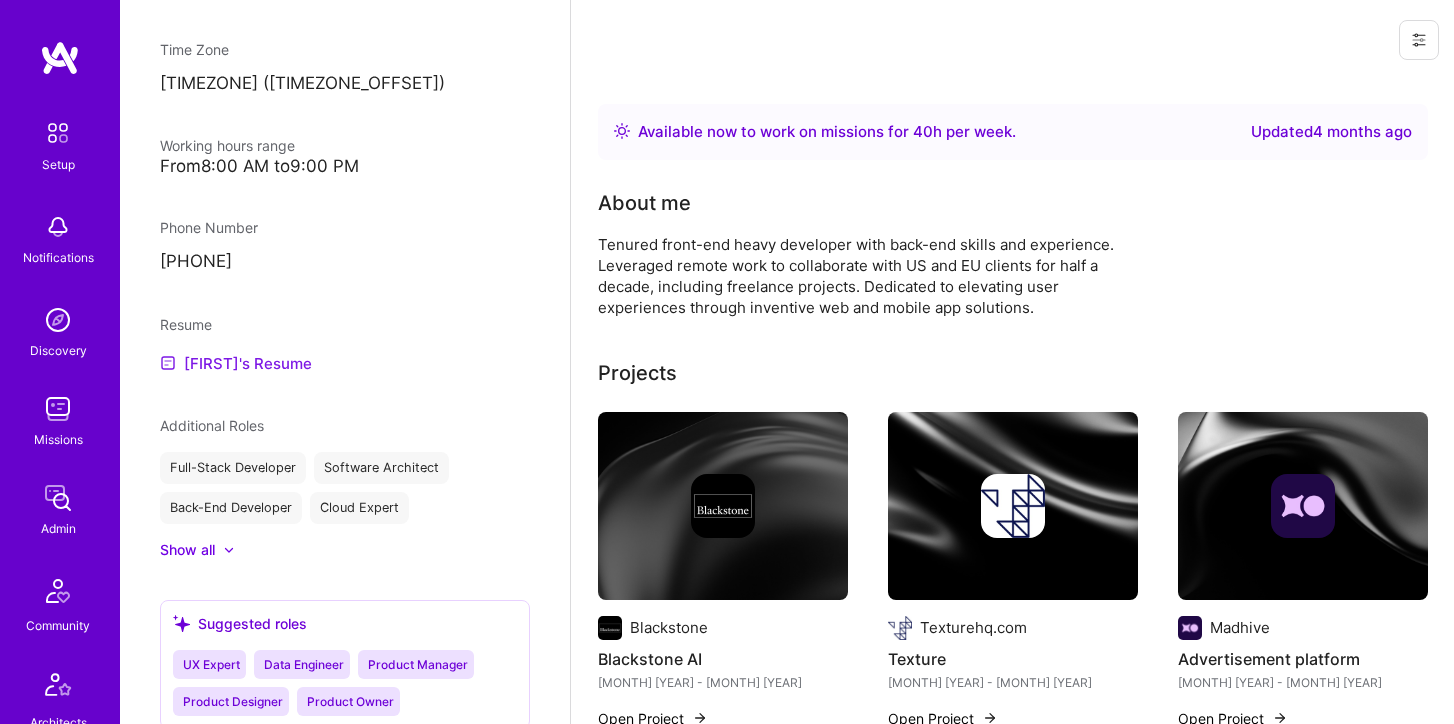 click on "Bojan's Resume" at bounding box center (236, 363) 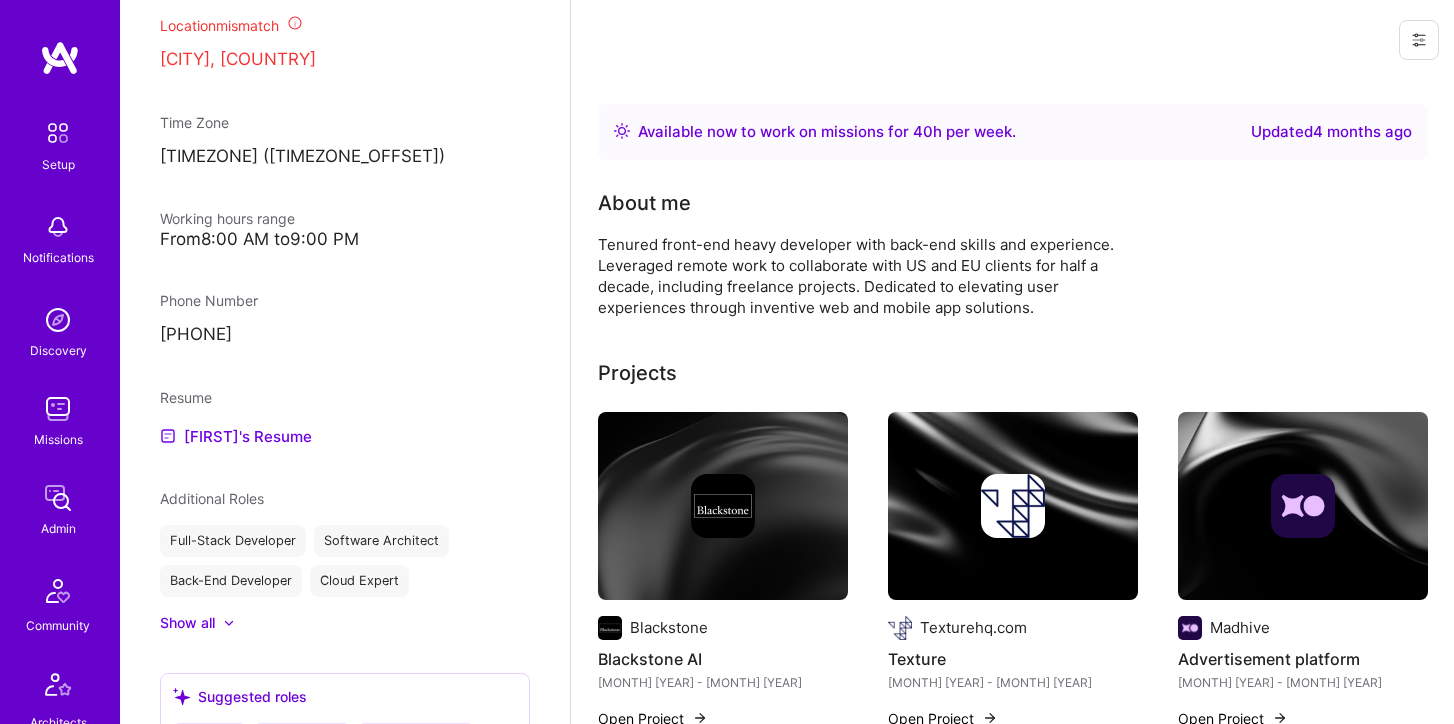 scroll, scrollTop: 855, scrollLeft: 0, axis: vertical 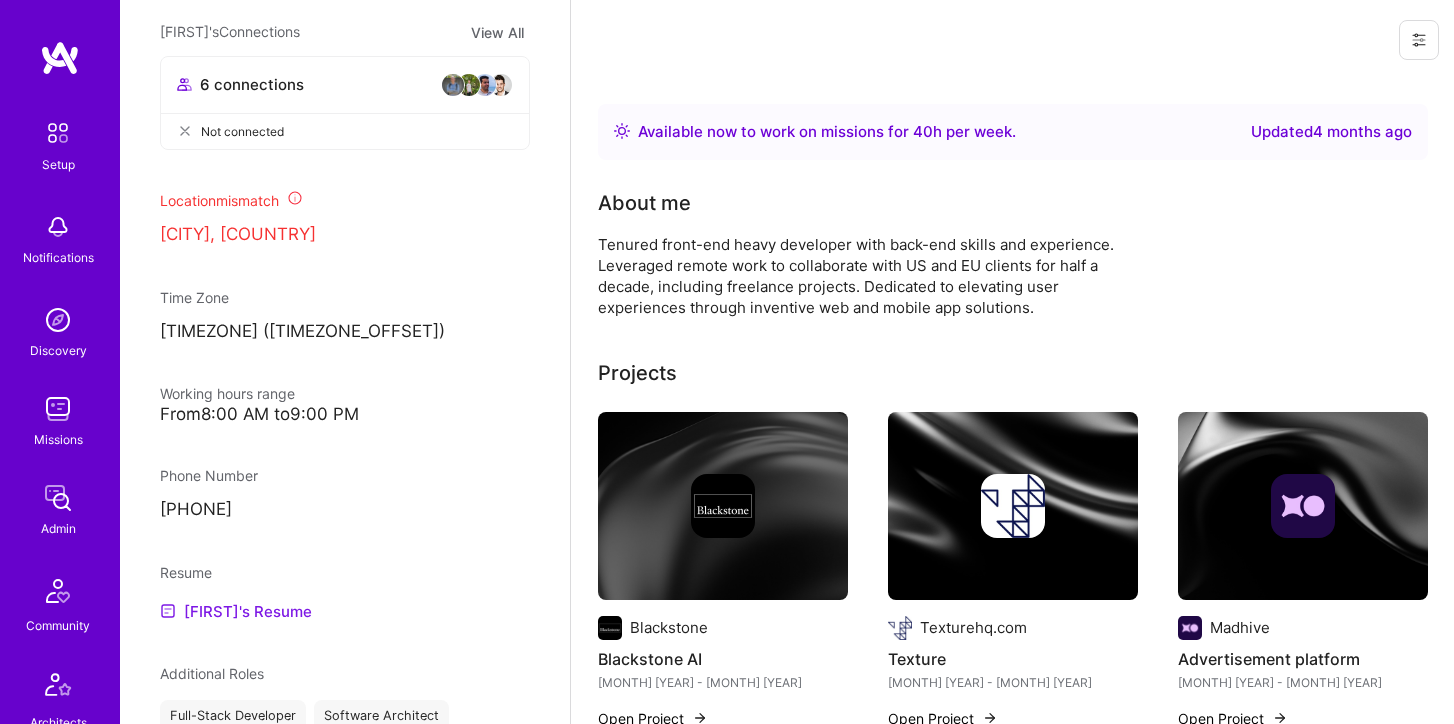 click on "Bojan's Resume" at bounding box center (236, 611) 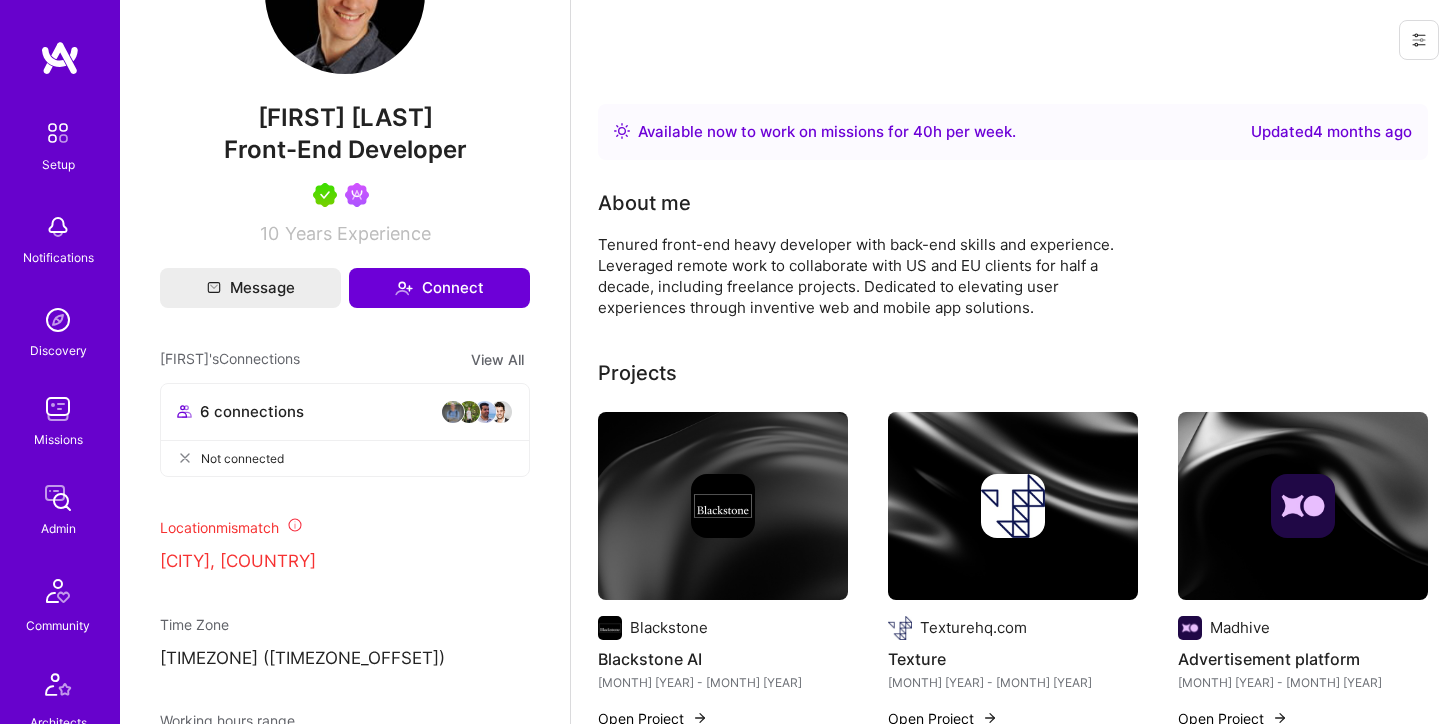 scroll, scrollTop: 518, scrollLeft: 0, axis: vertical 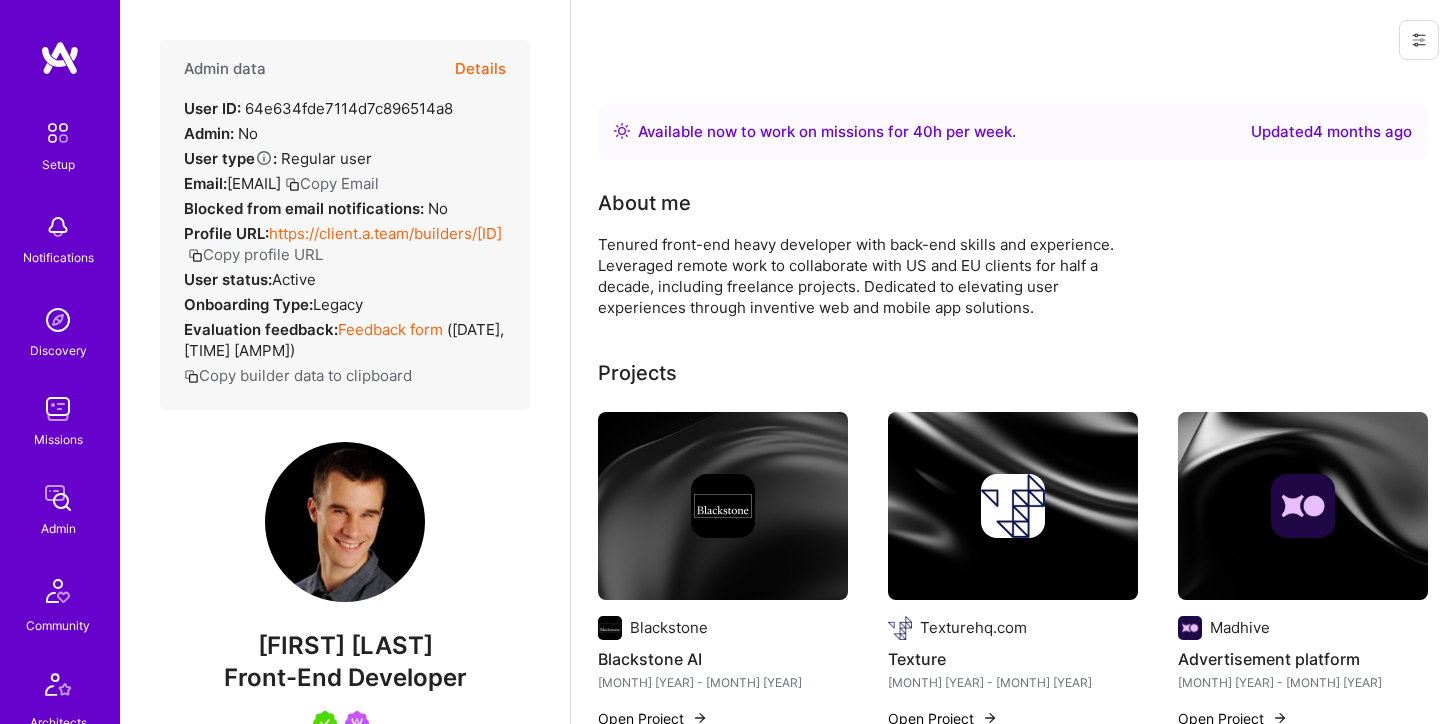 click on "Copy Email" at bounding box center [332, 183] 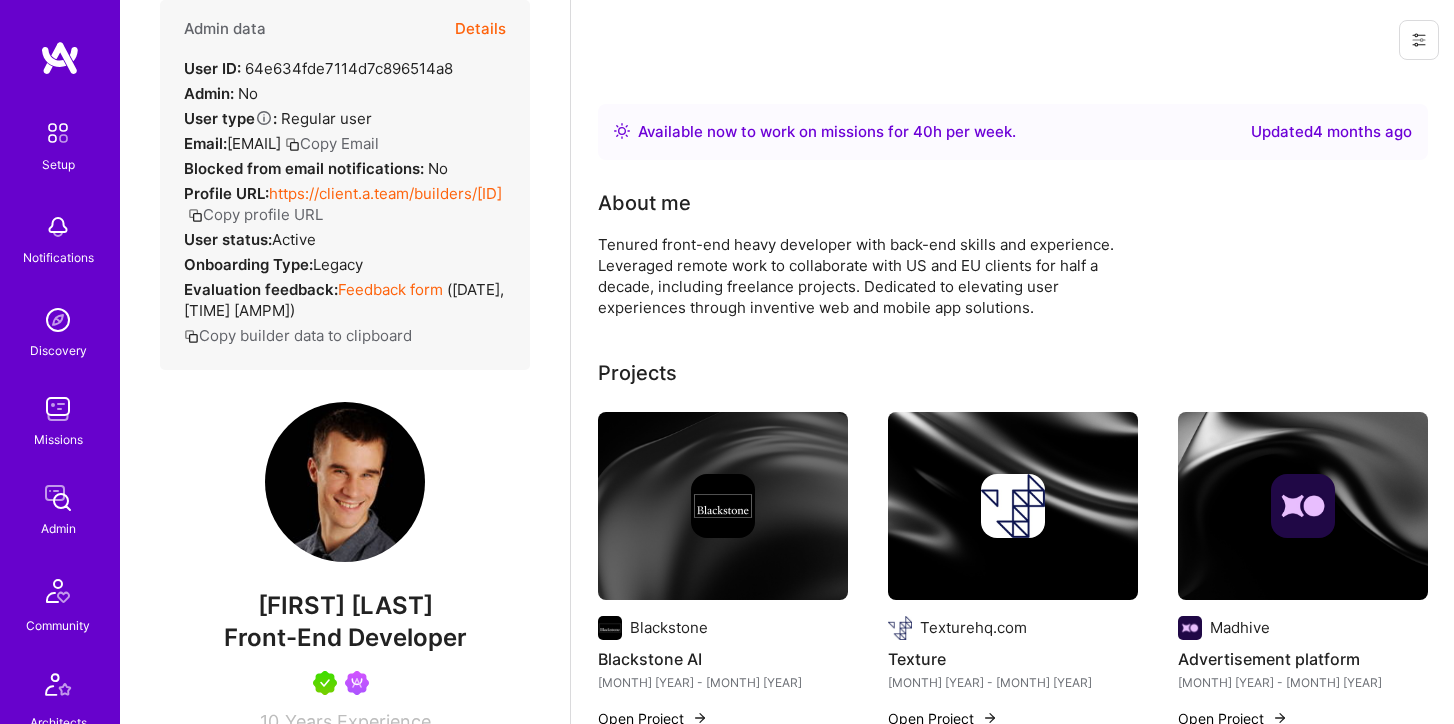 scroll, scrollTop: 75, scrollLeft: 0, axis: vertical 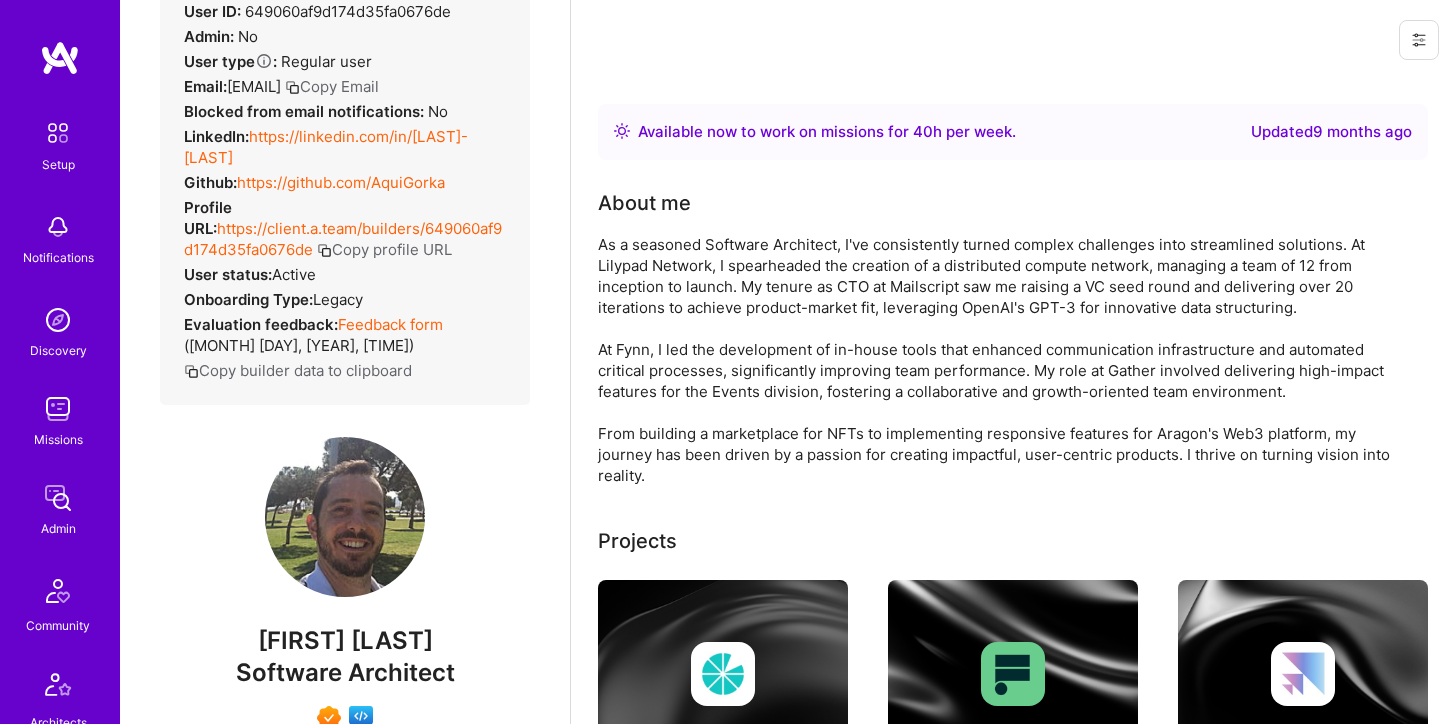 click on "https://linkedin.com/in/gorka-ludlow" at bounding box center (326, 147) 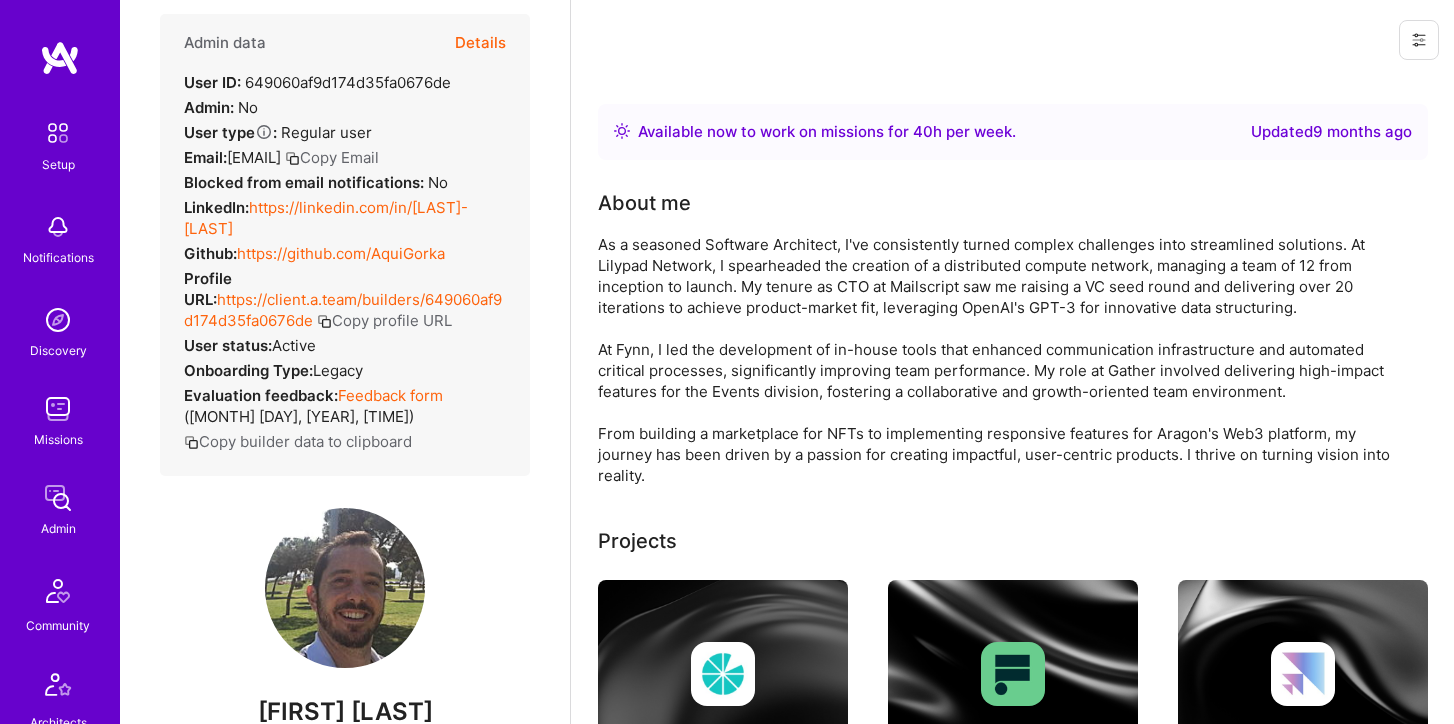 scroll, scrollTop: 0, scrollLeft: 0, axis: both 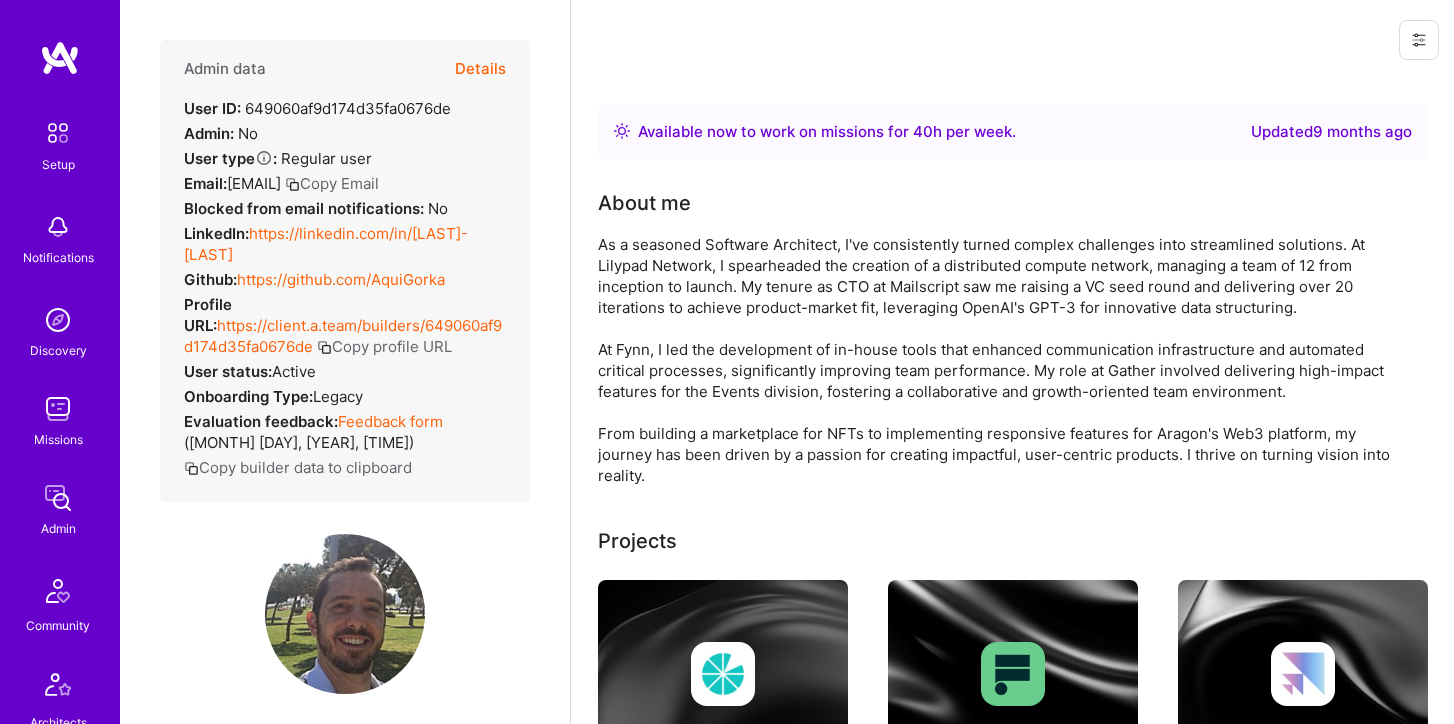click on "Copy Email" at bounding box center [332, 183] 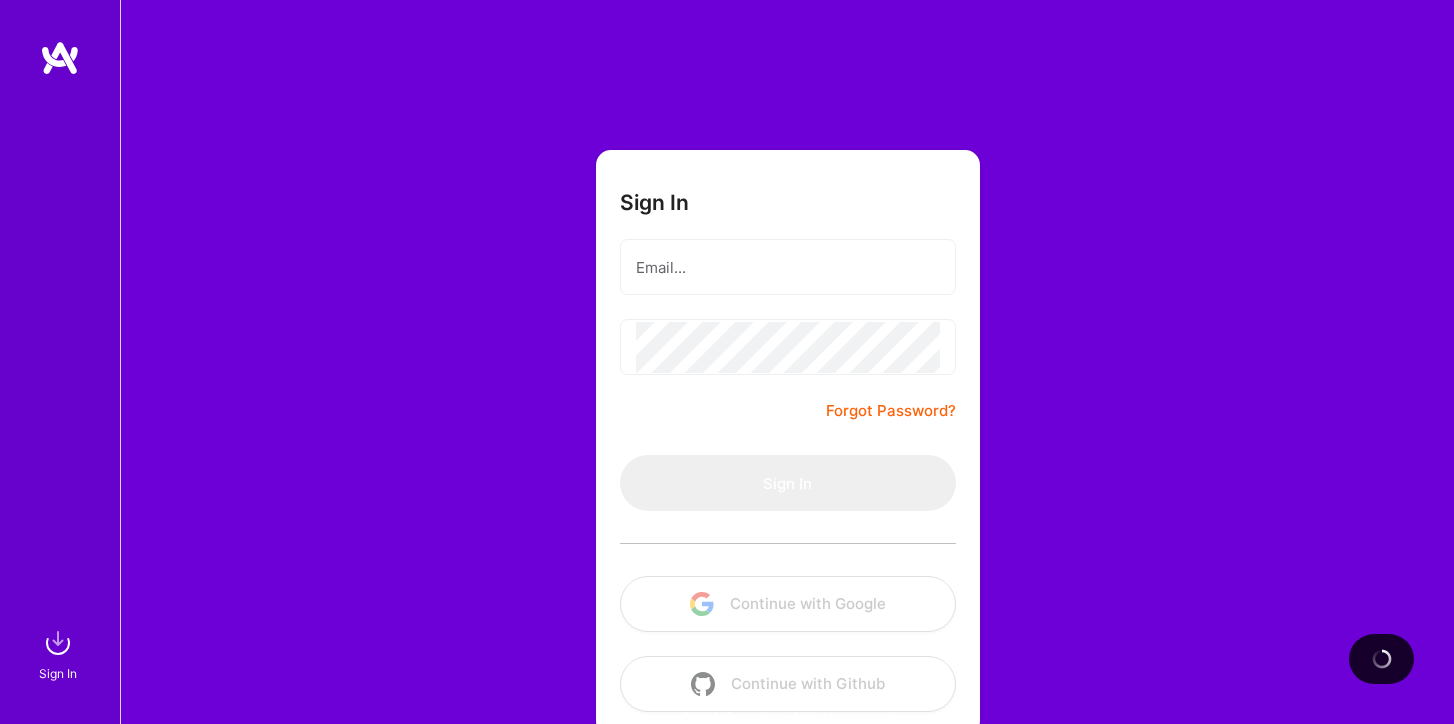scroll, scrollTop: 0, scrollLeft: 0, axis: both 